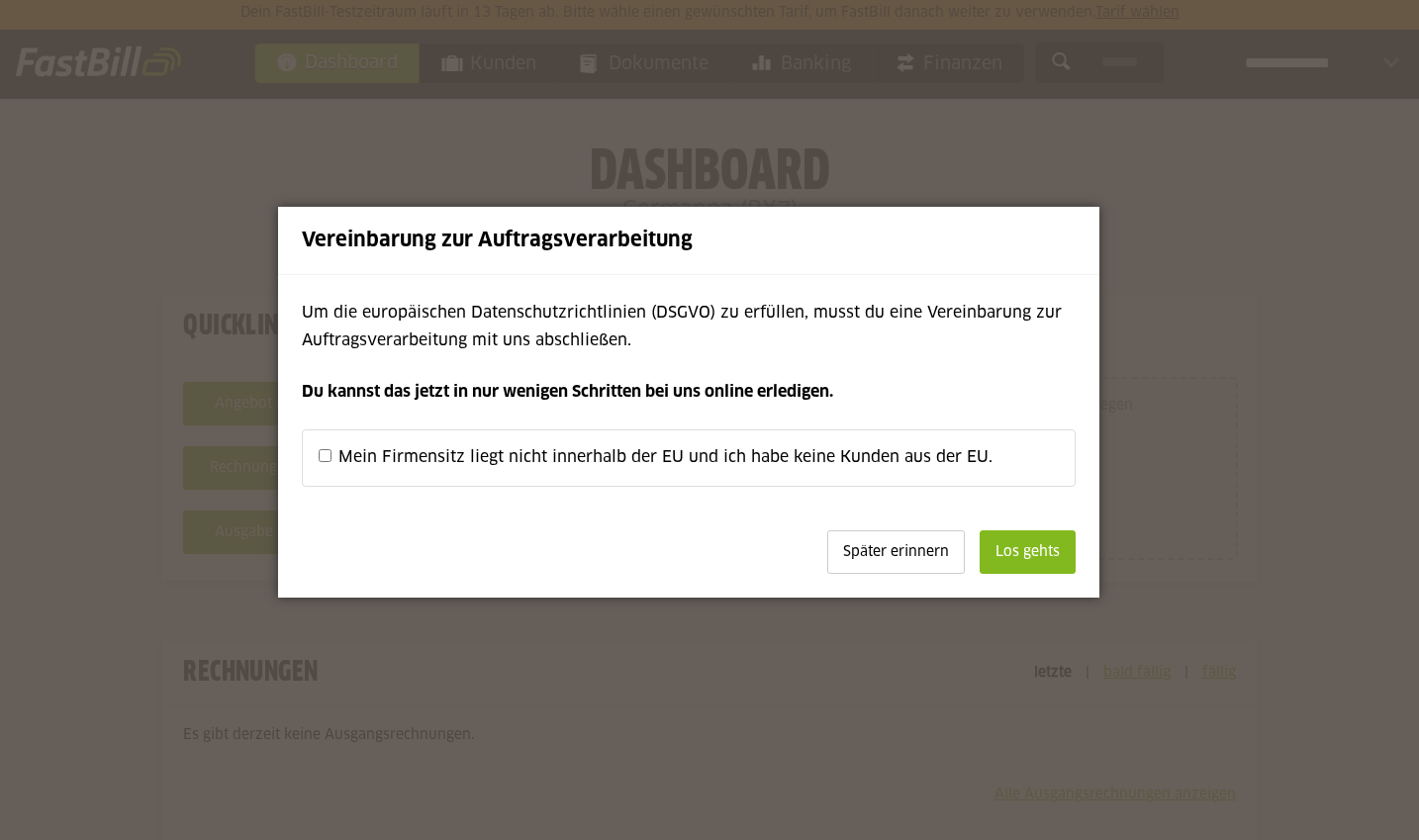 scroll, scrollTop: 0, scrollLeft: 0, axis: both 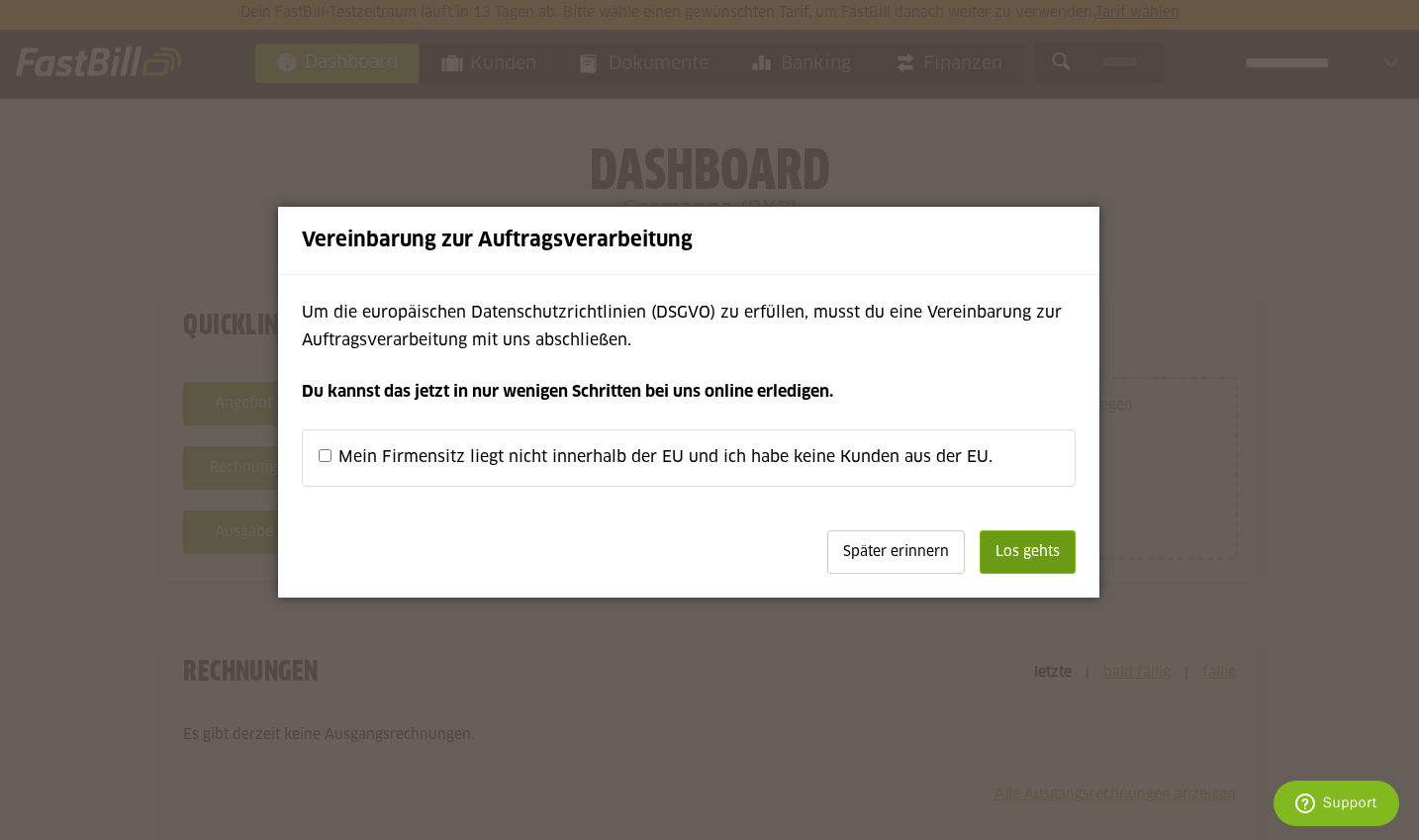 click on "Los gehts" at bounding box center (1027, 552) 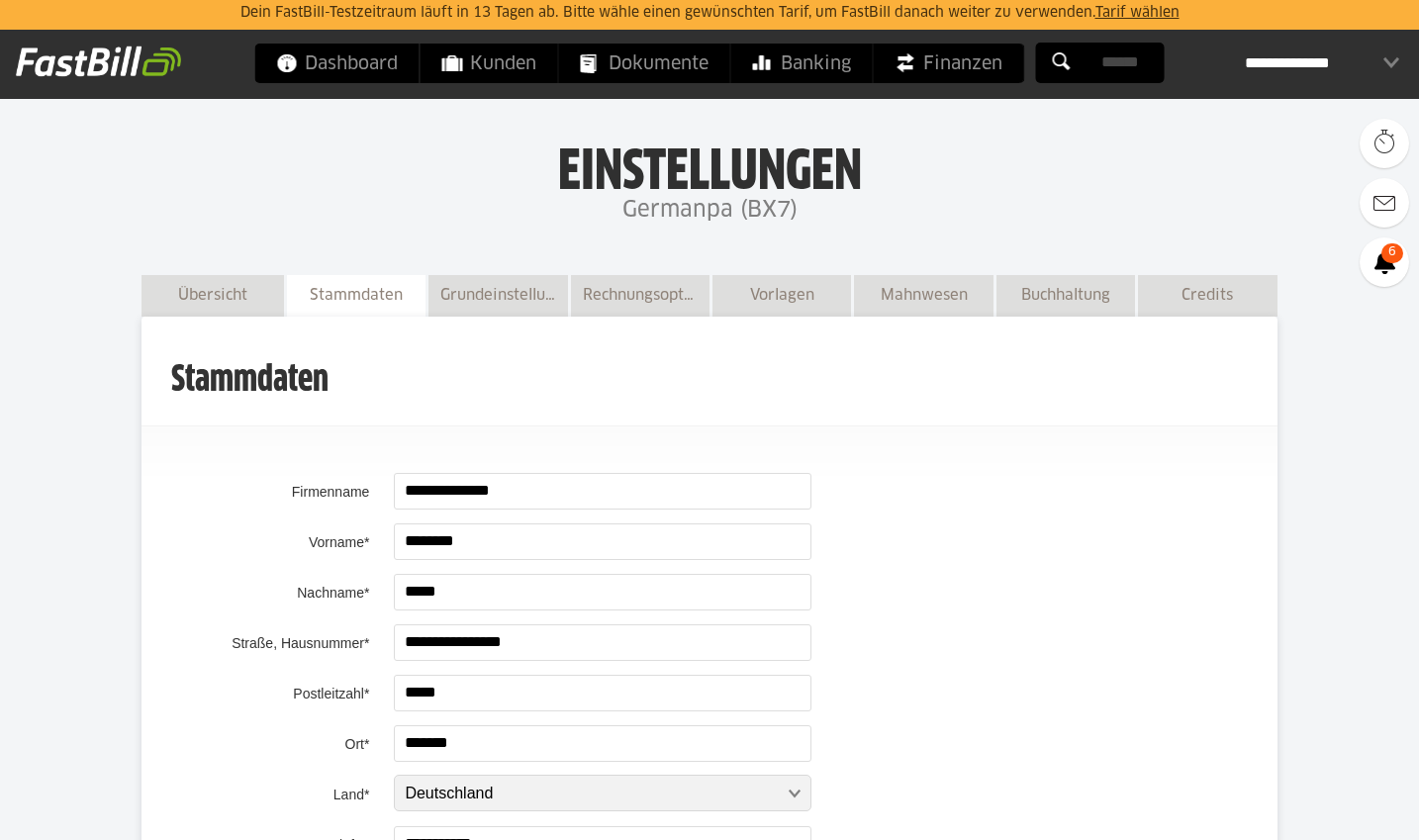 scroll, scrollTop: 1501, scrollLeft: 0, axis: vertical 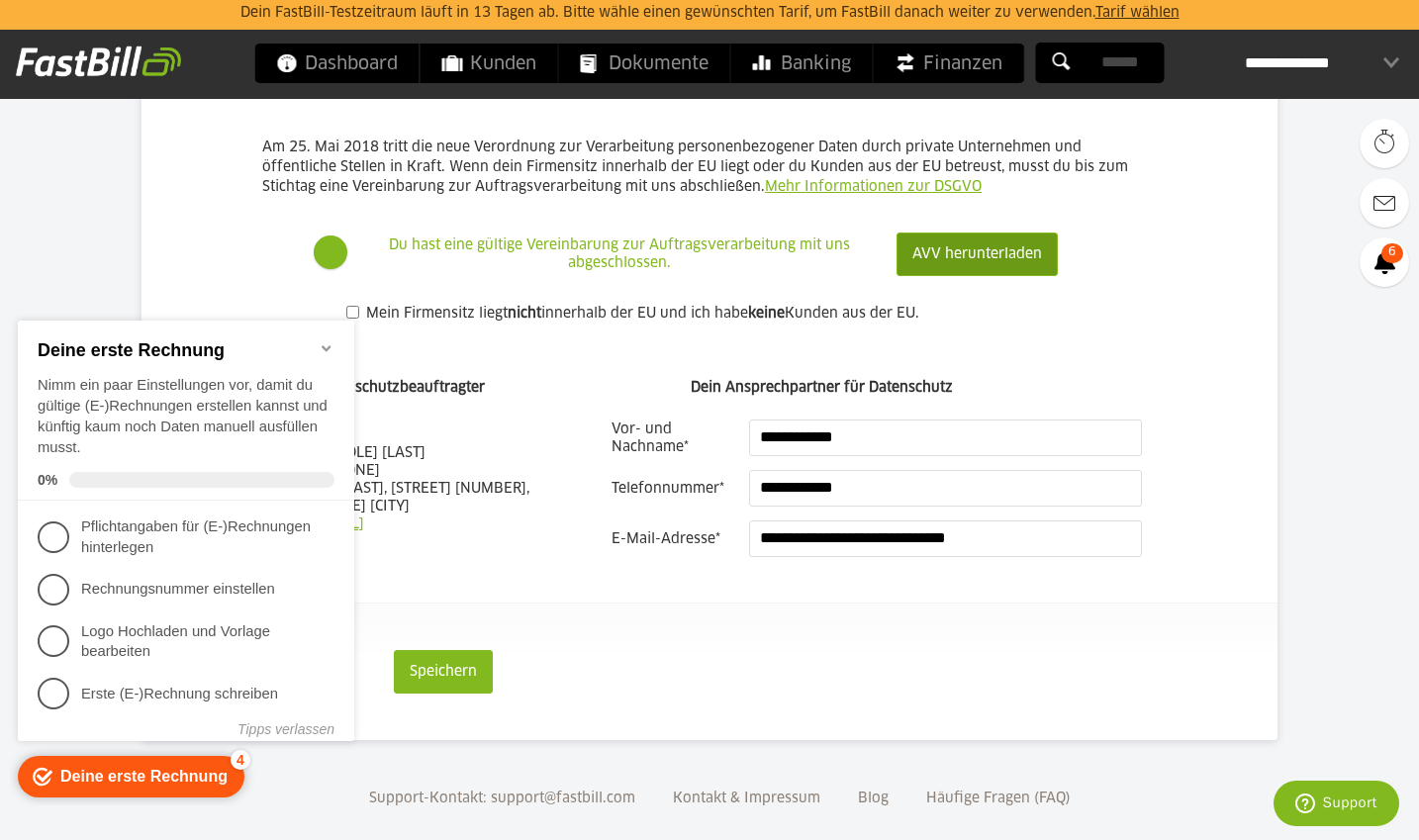 click on "AVV herunterladen" at bounding box center (977, 254) 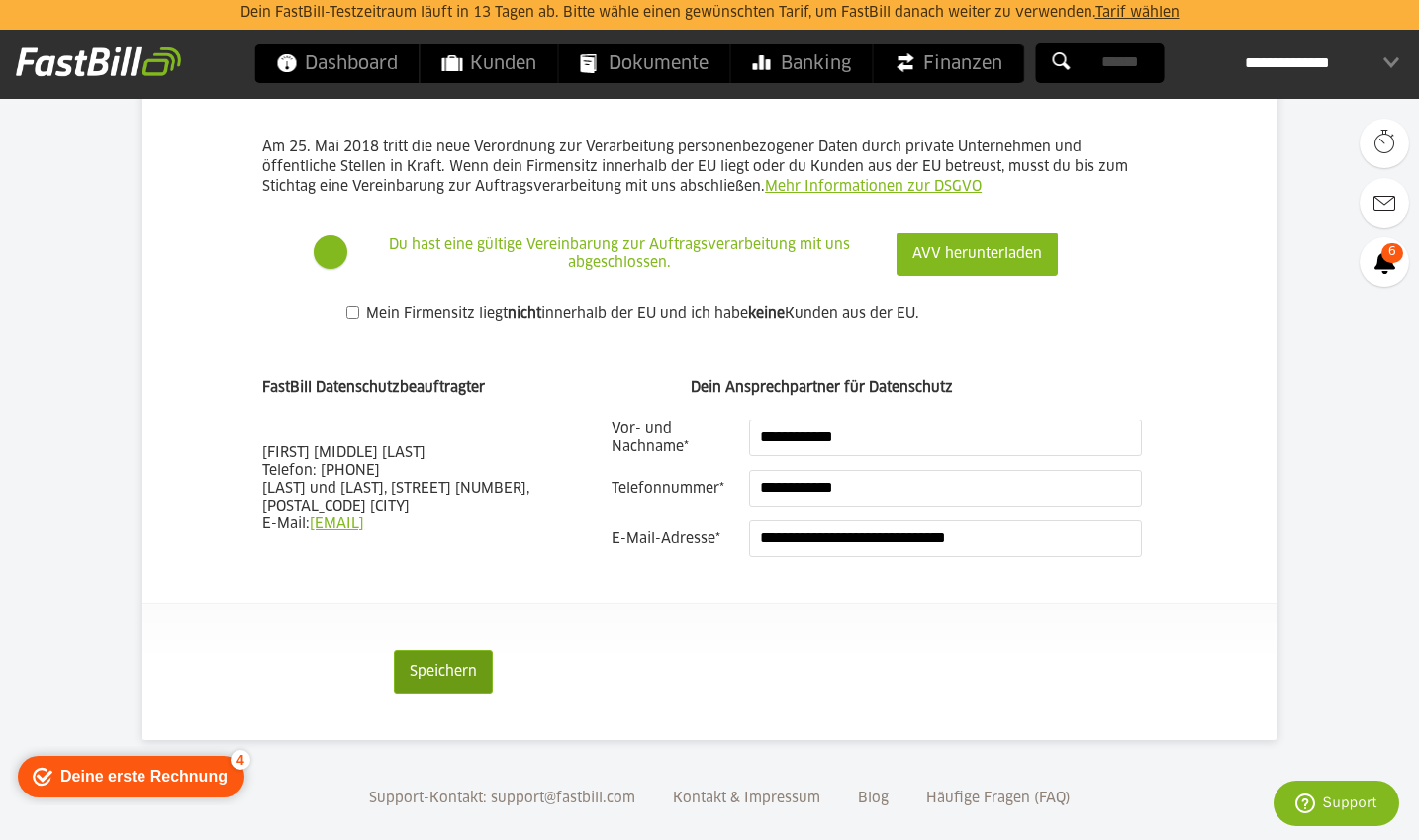 click on "Speichern" at bounding box center (443, 672) 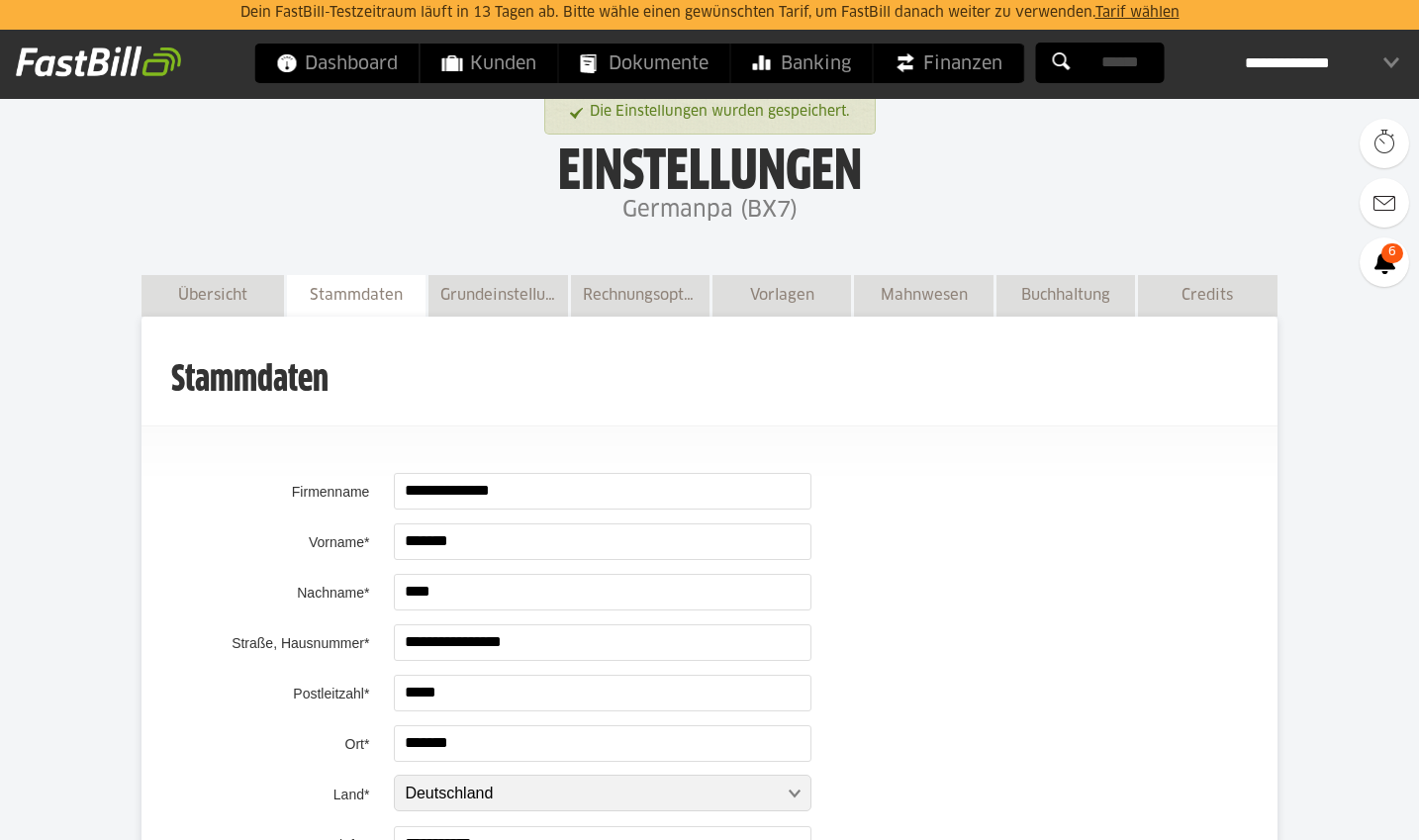scroll, scrollTop: 0, scrollLeft: 0, axis: both 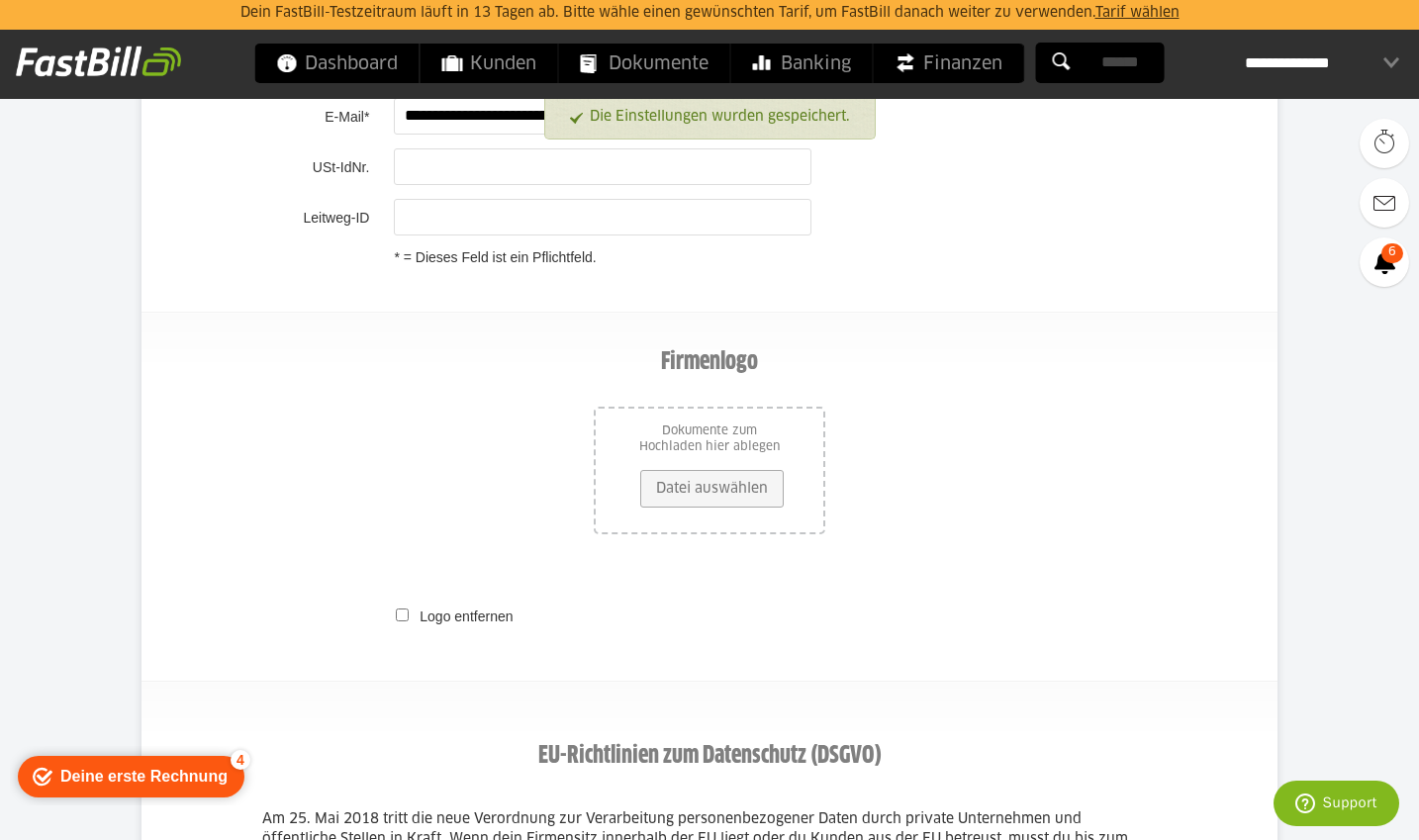 click on "Datei auswählen" at bounding box center [711, 489] 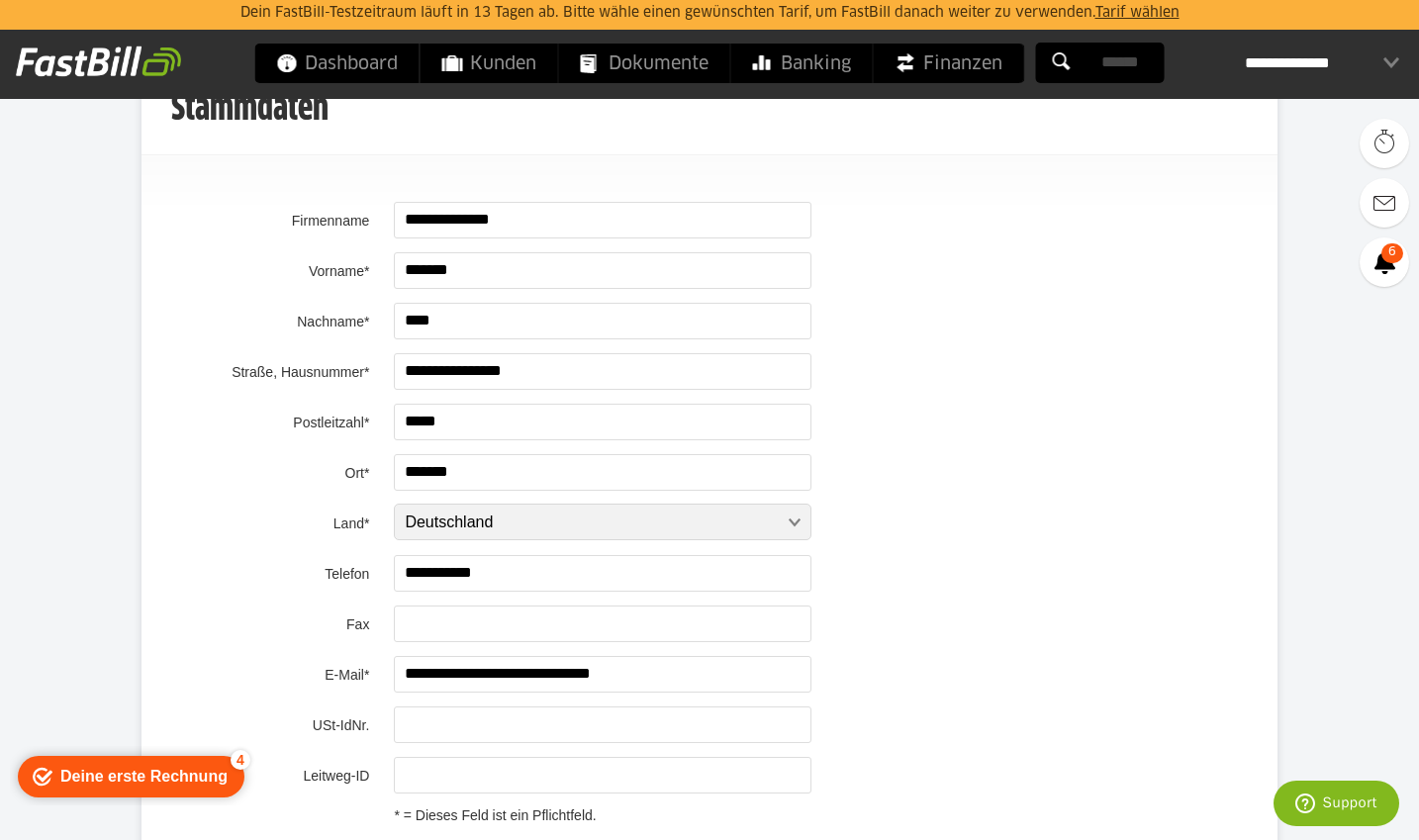 scroll, scrollTop: 277, scrollLeft: 0, axis: vertical 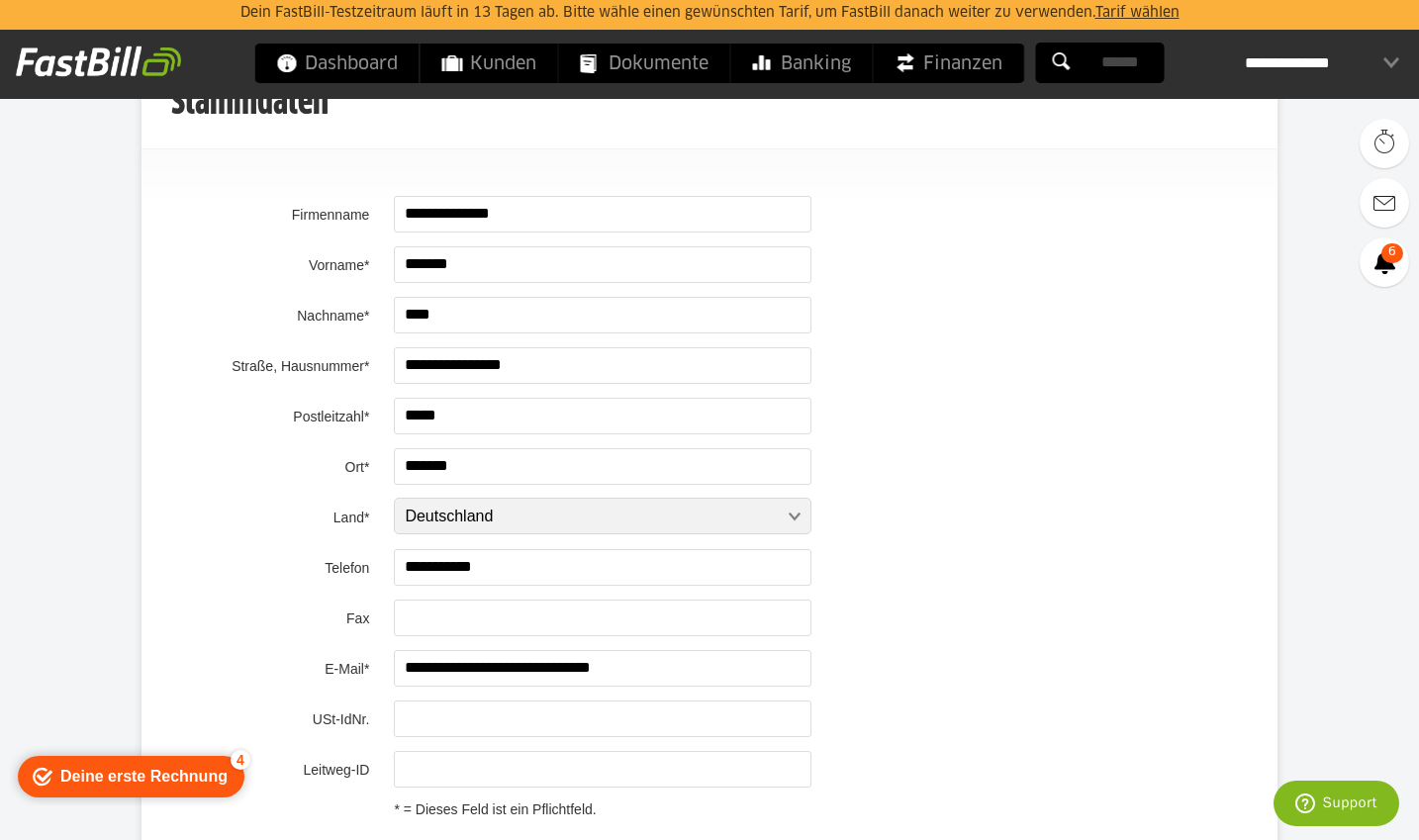 click on "**********" at bounding box center (603, 214) 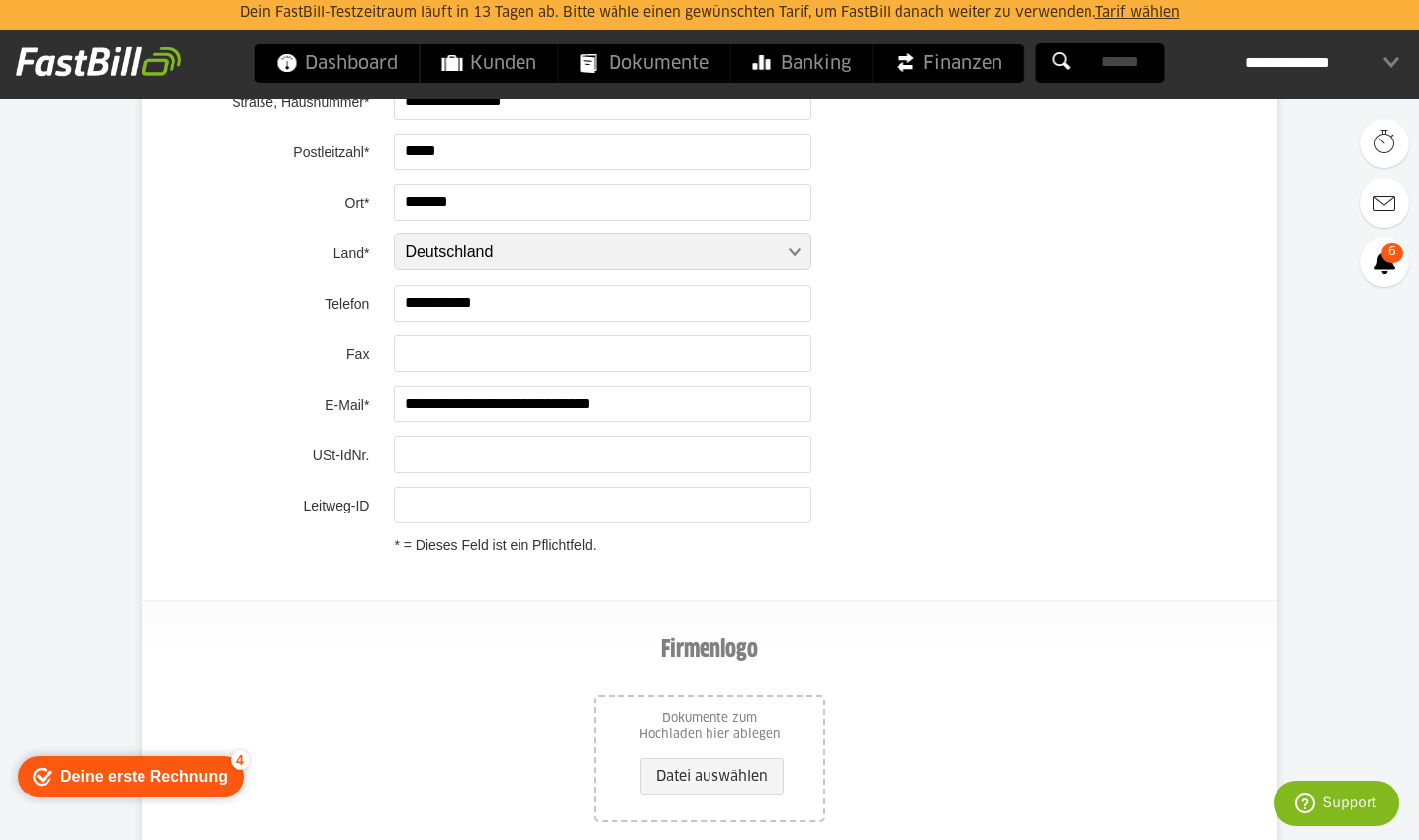 scroll, scrollTop: 679, scrollLeft: 0, axis: vertical 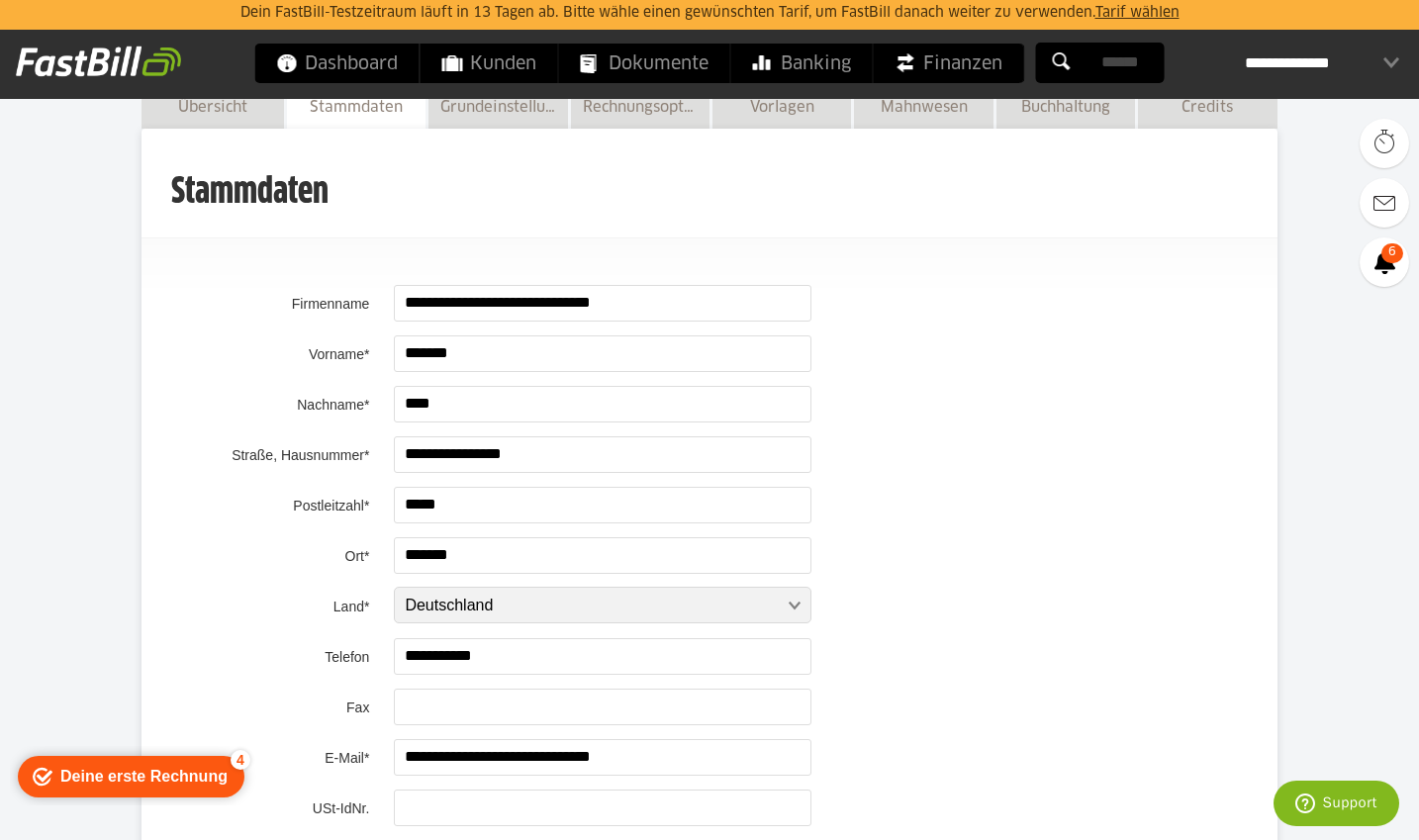 drag, startPoint x: 656, startPoint y: 297, endPoint x: 554, endPoint y: 307, distance: 102.489 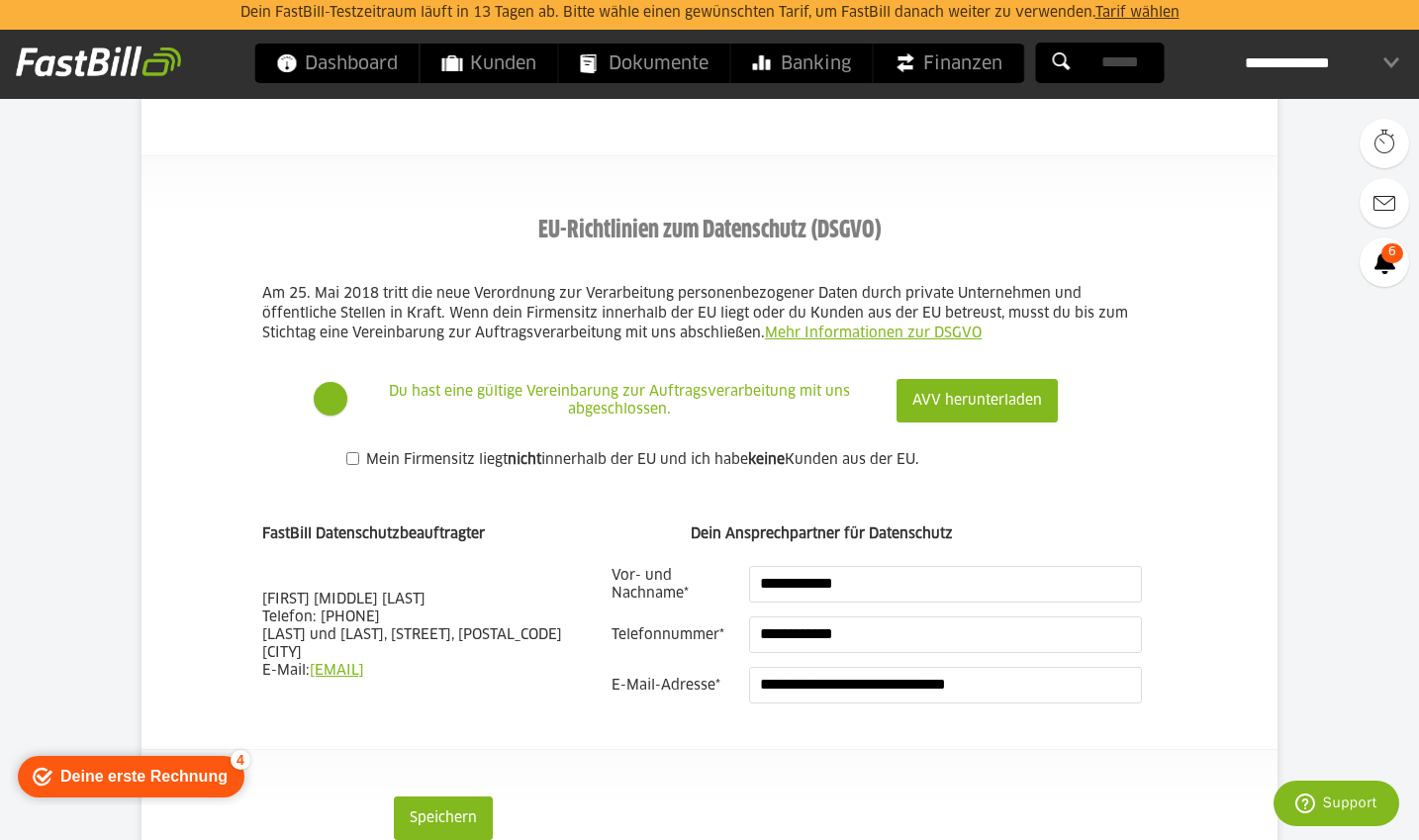 scroll, scrollTop: 1356, scrollLeft: 0, axis: vertical 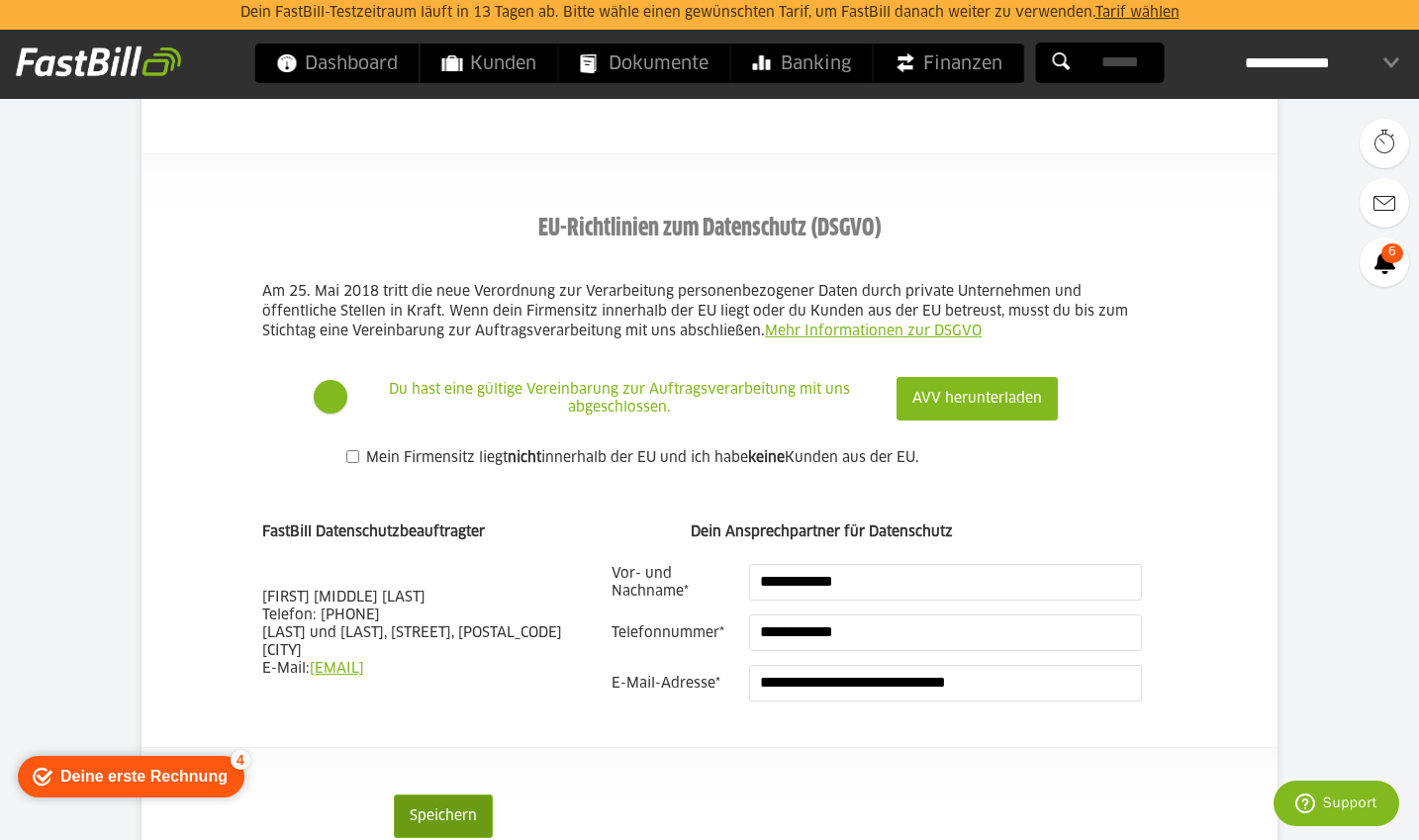 type on "**********" 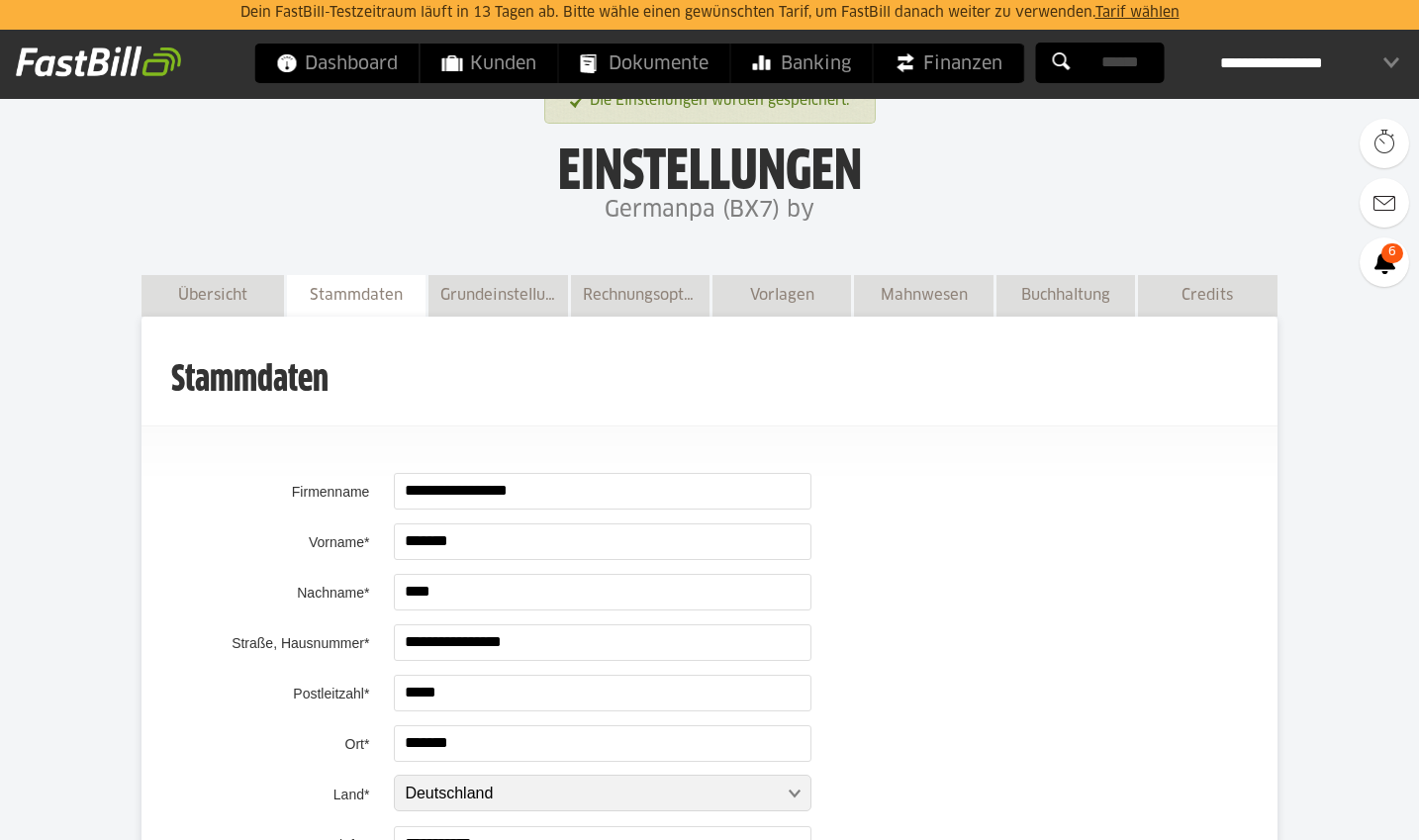 scroll, scrollTop: 0, scrollLeft: 0, axis: both 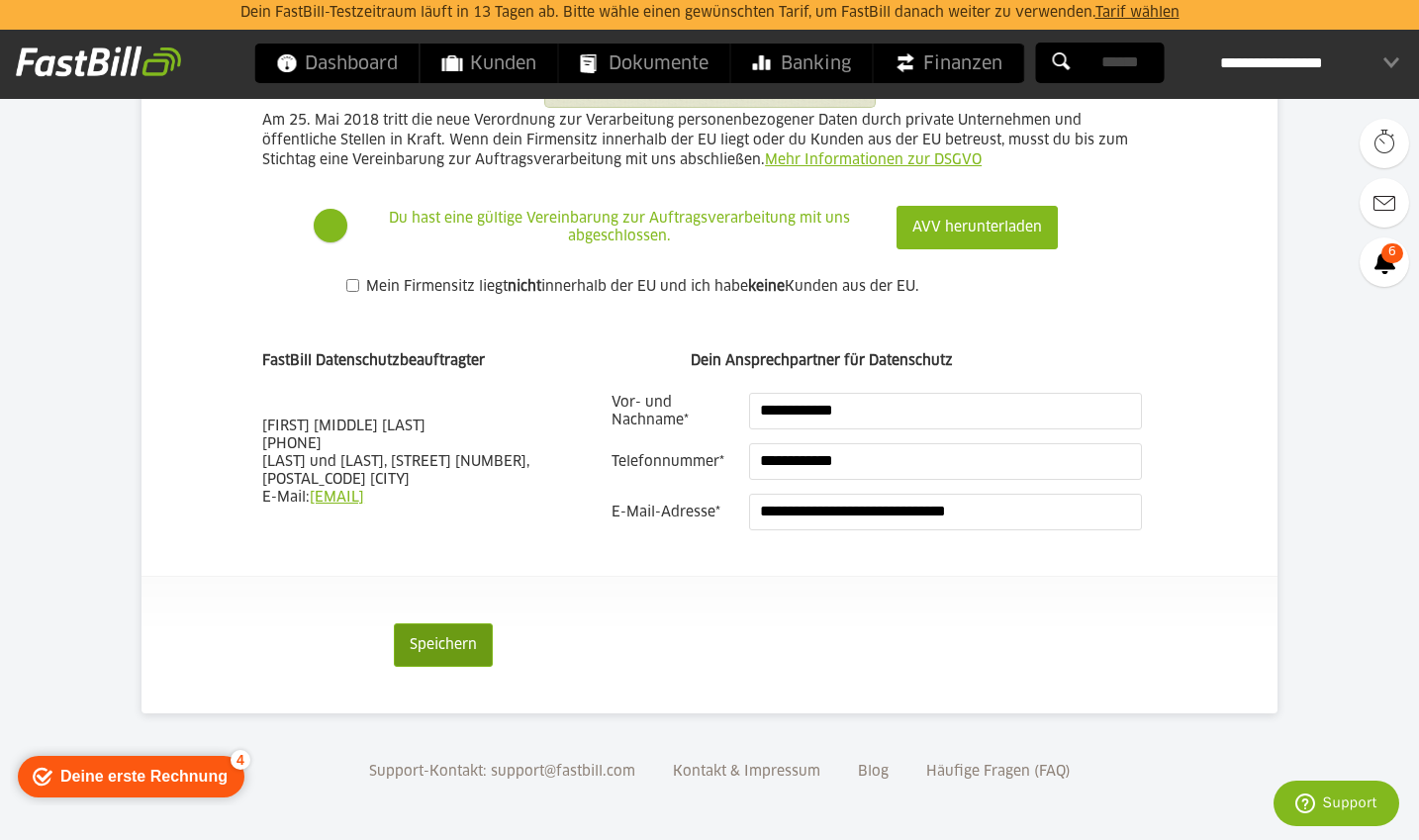 click on "Speichern" at bounding box center [443, 645] 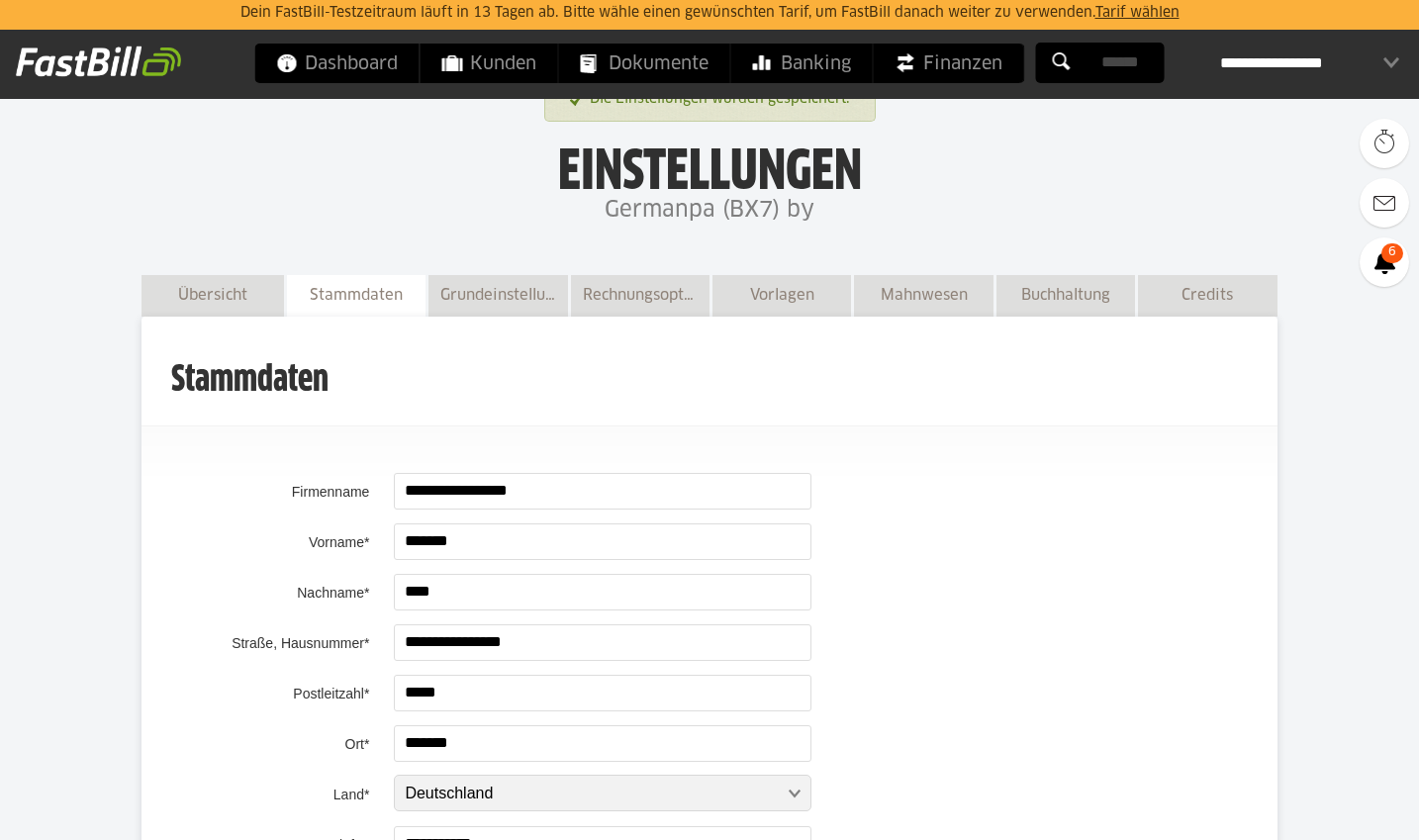 scroll, scrollTop: 0, scrollLeft: 0, axis: both 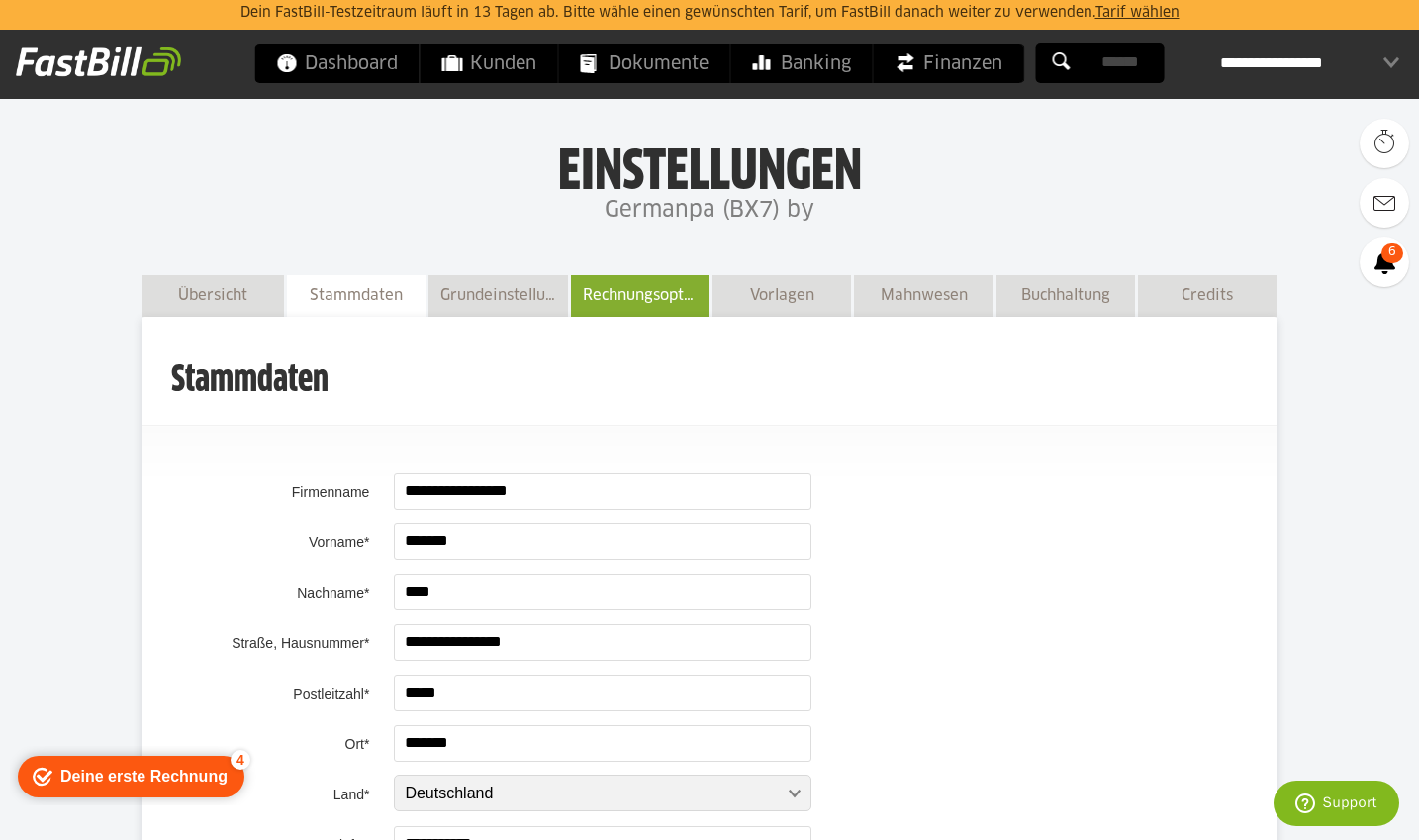 click on "Rechnungsoptionen" at bounding box center [640, 295] 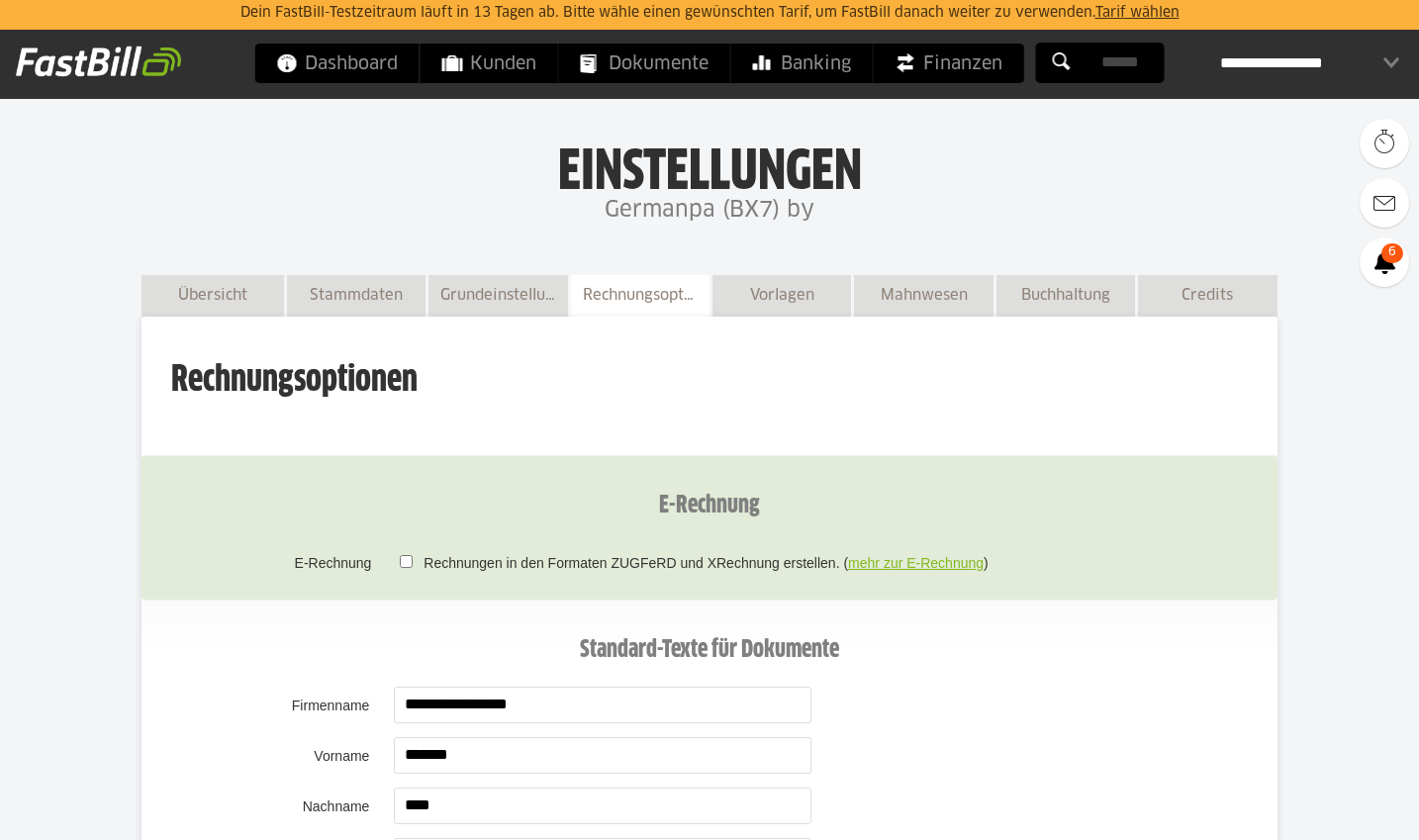 scroll, scrollTop: 0, scrollLeft: 0, axis: both 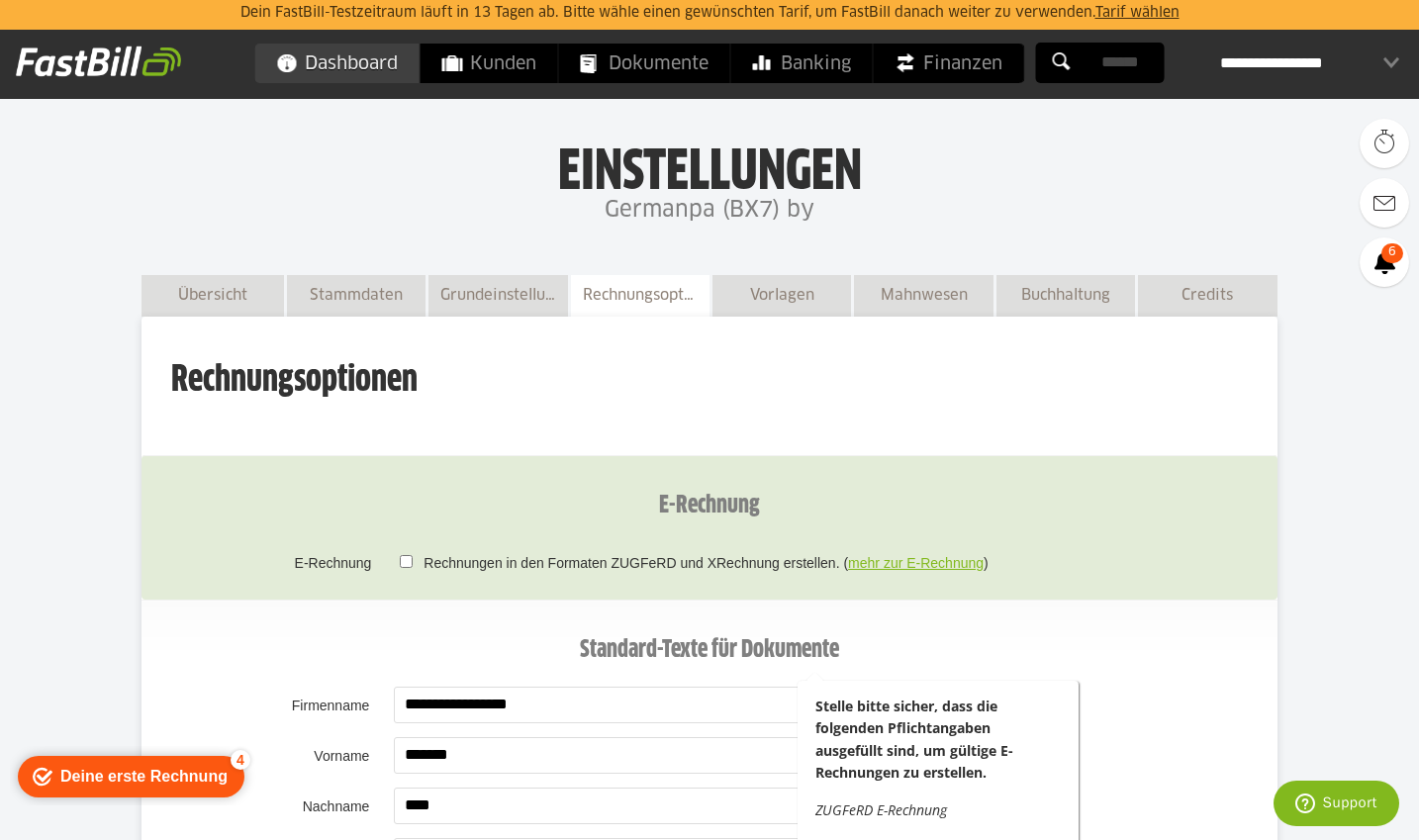 click on "Dashboard" at bounding box center (337, 63) 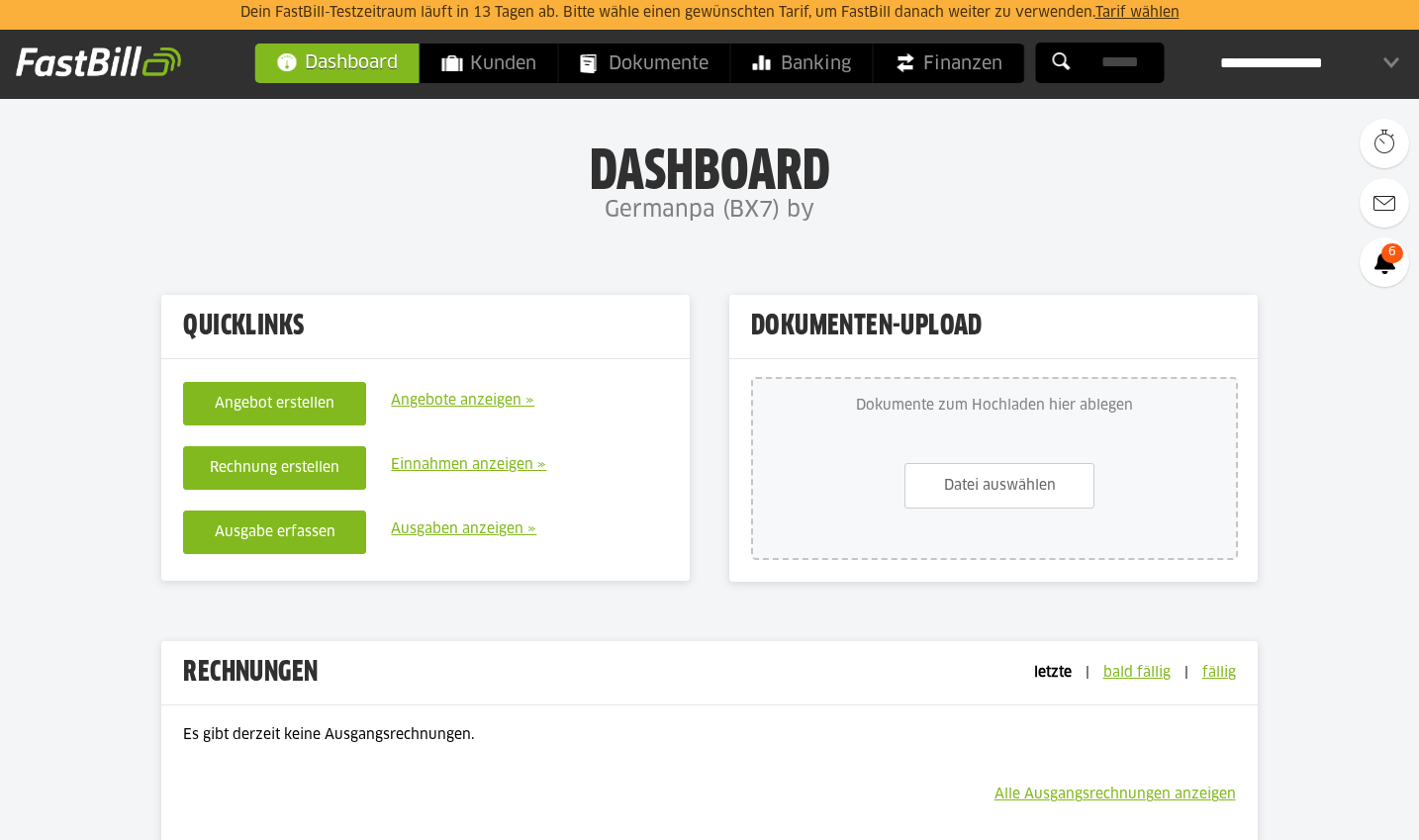 scroll, scrollTop: 0, scrollLeft: 0, axis: both 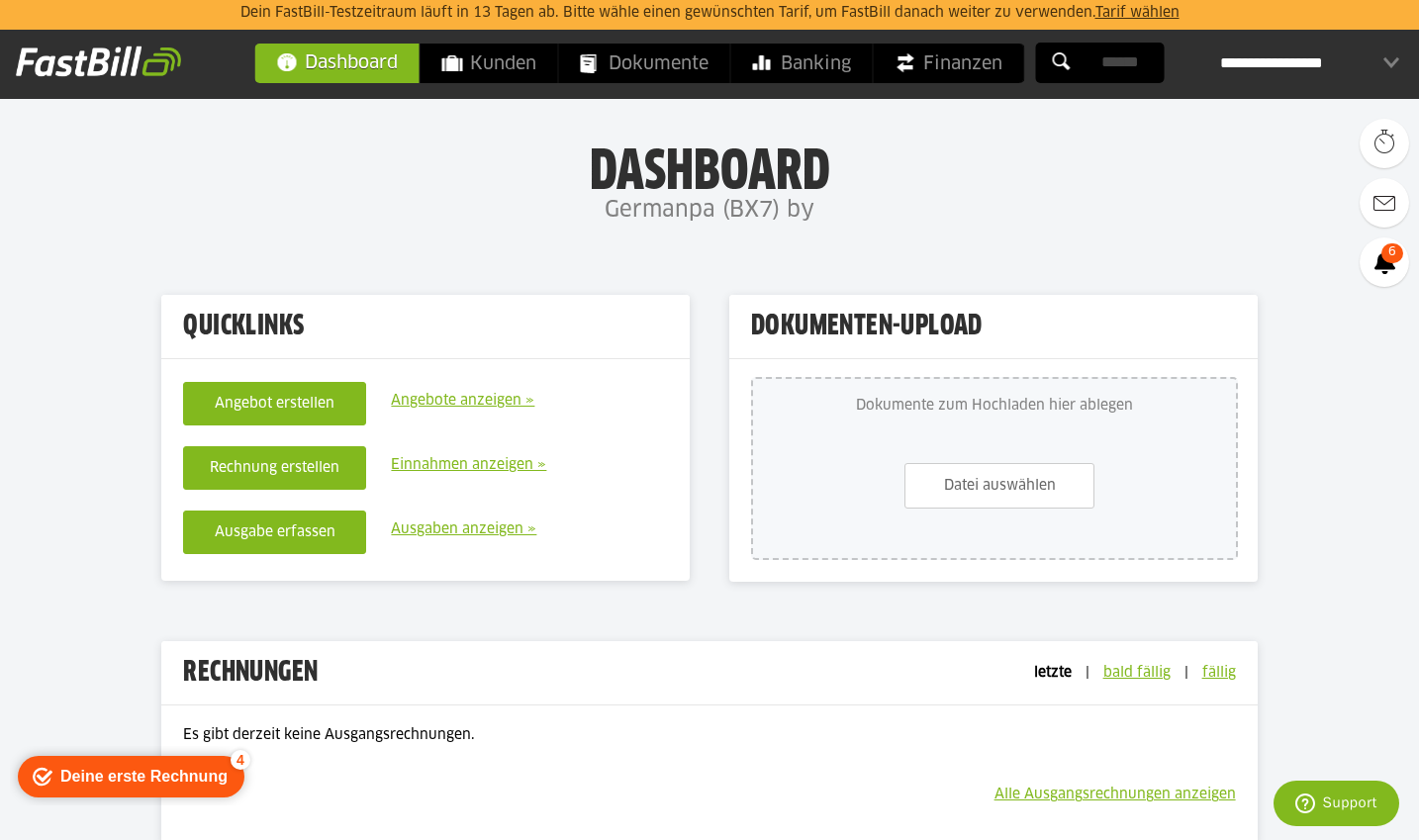 click on "Einnahmen anzeigen »" at bounding box center [468, 465] 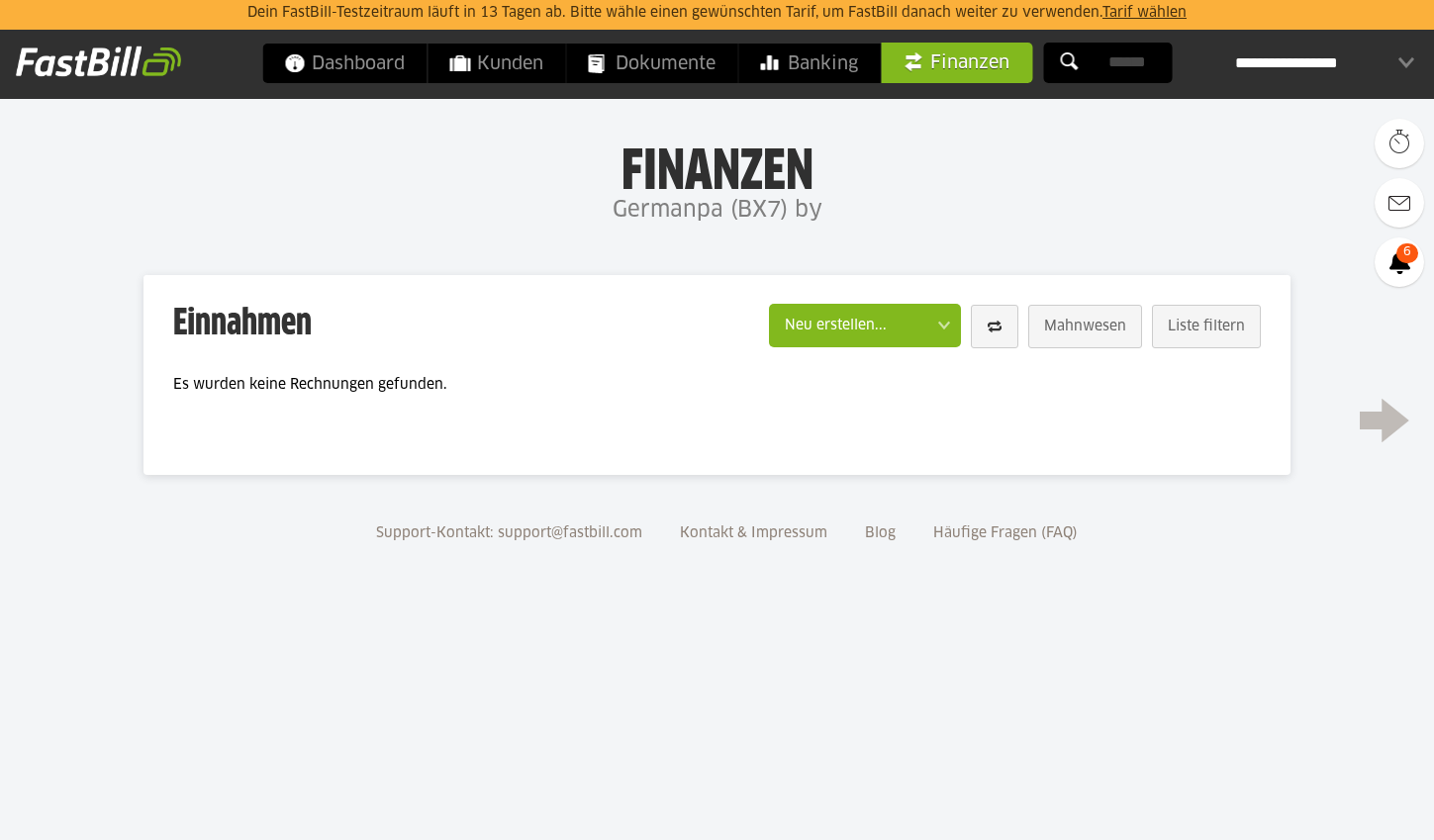 scroll, scrollTop: 0, scrollLeft: 0, axis: both 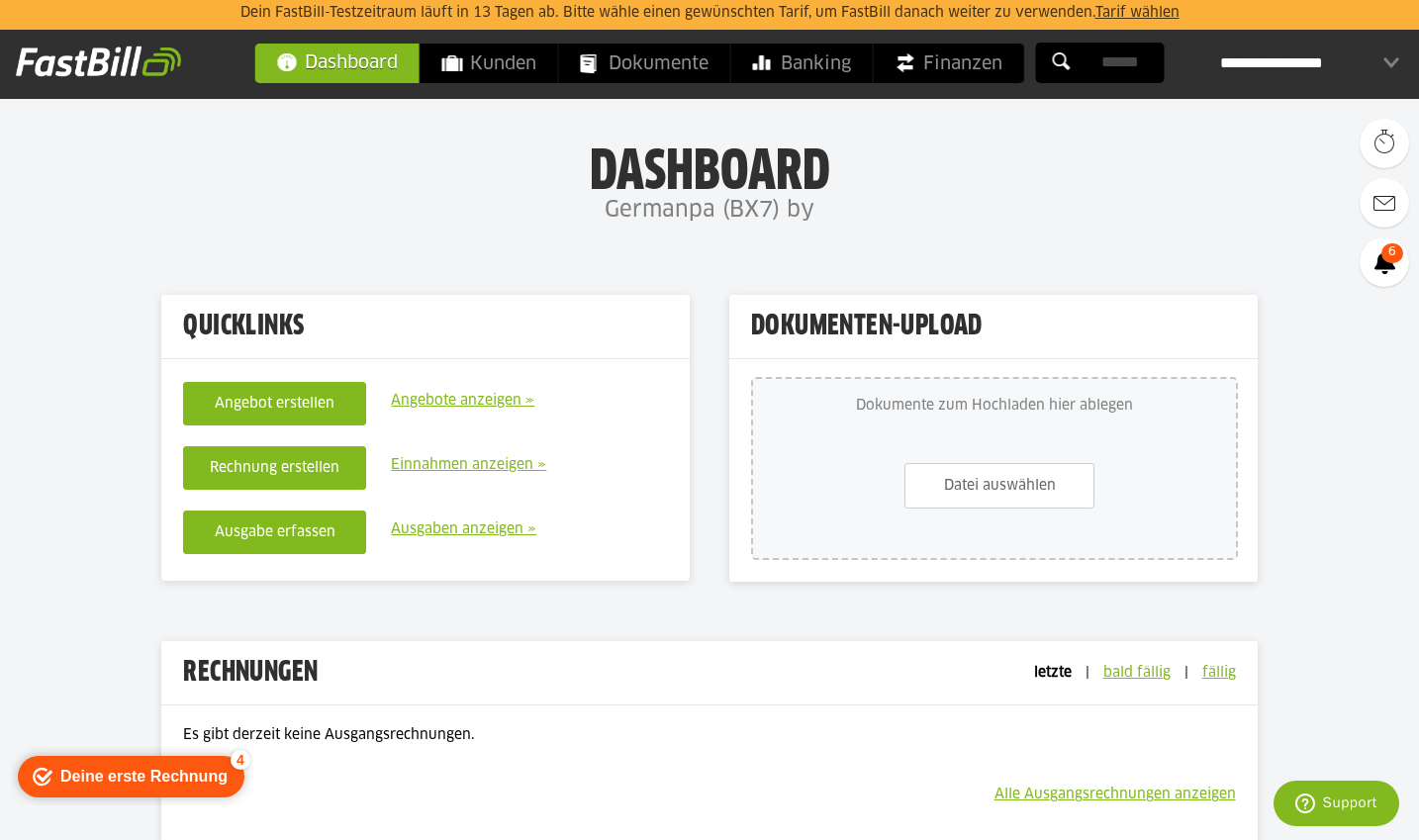 click on "Rechnung erstellen" at bounding box center [274, 468] 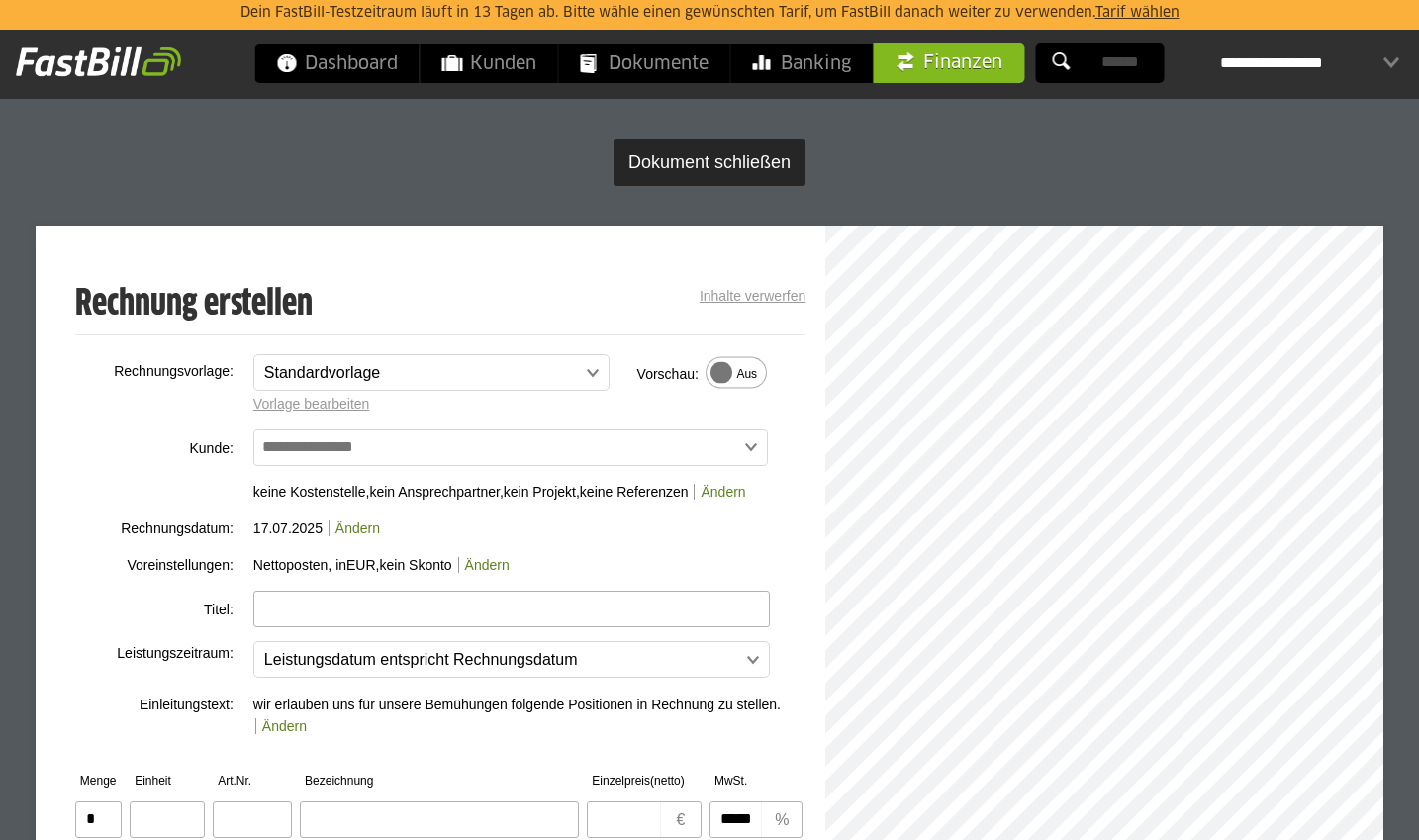 scroll, scrollTop: 0, scrollLeft: 0, axis: both 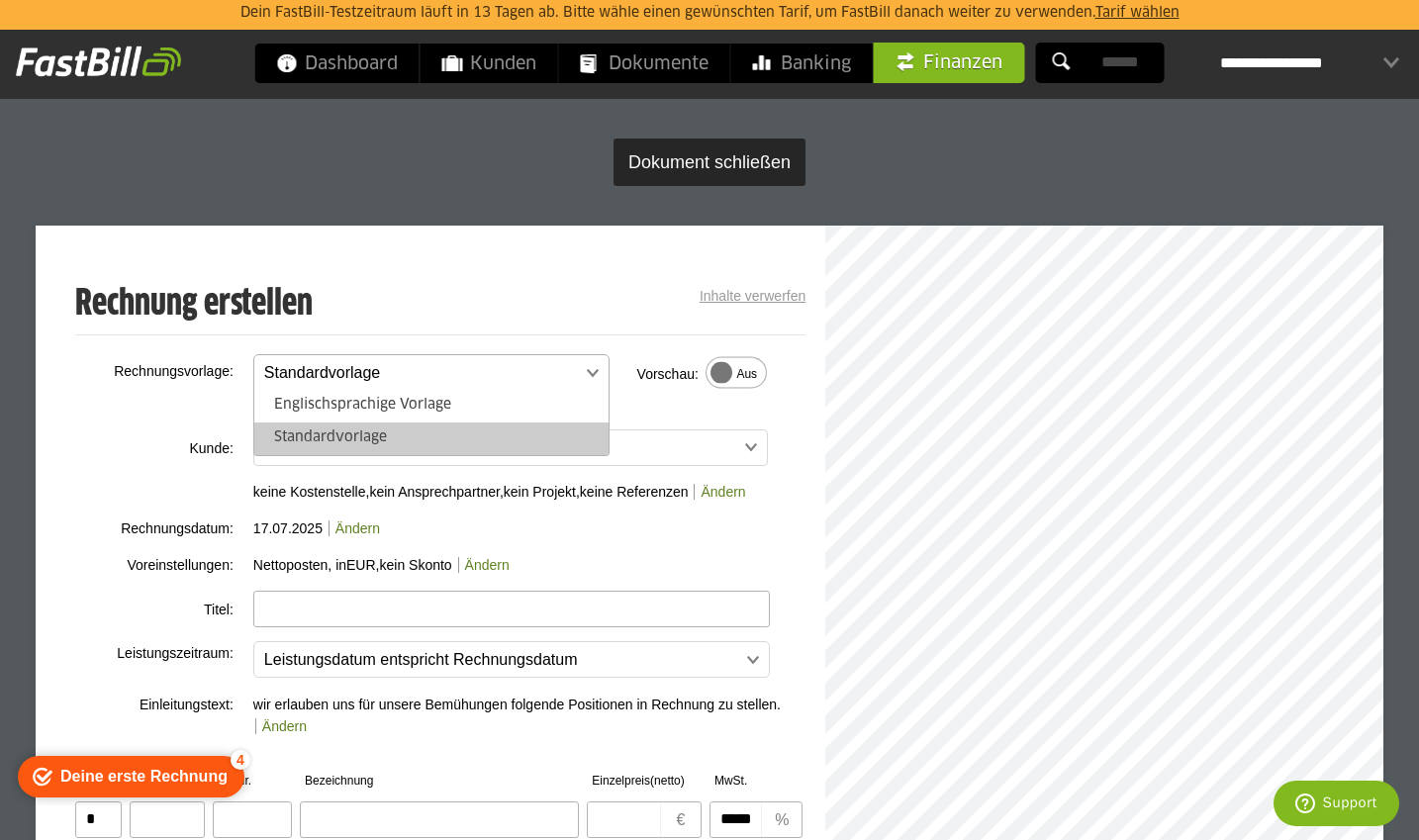 click at bounding box center (422, 373) 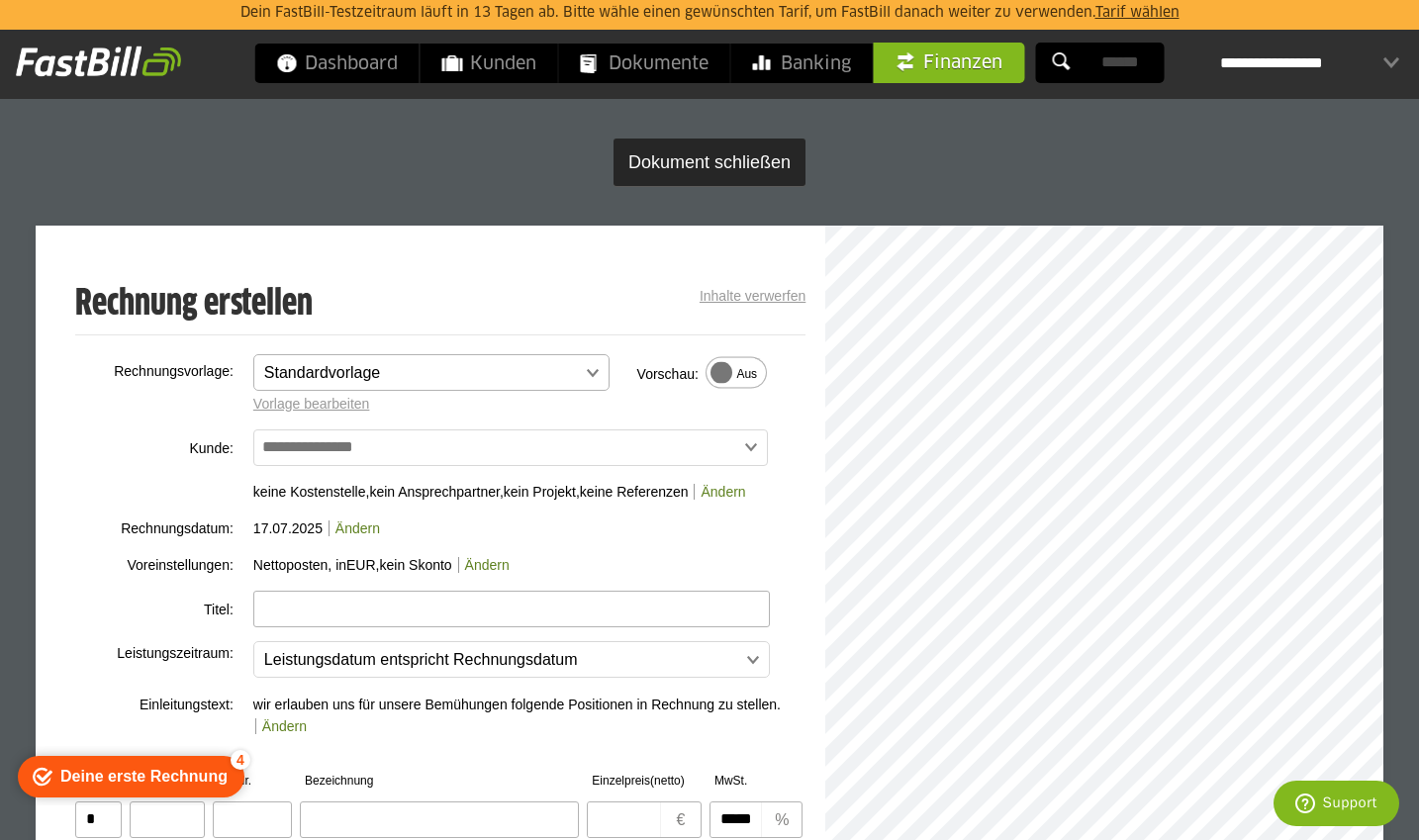 click at bounding box center [422, 373] 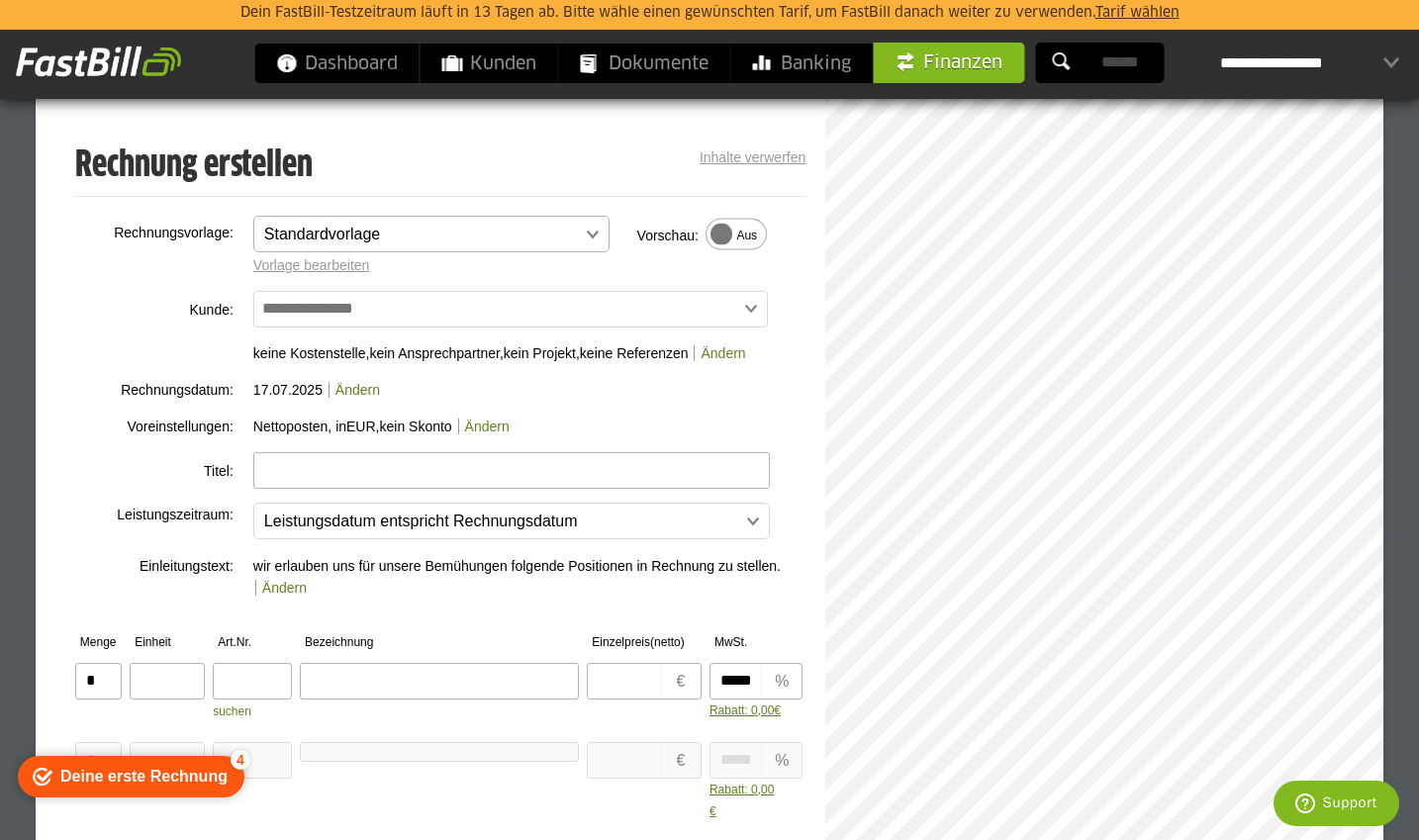 scroll, scrollTop: 140, scrollLeft: 0, axis: vertical 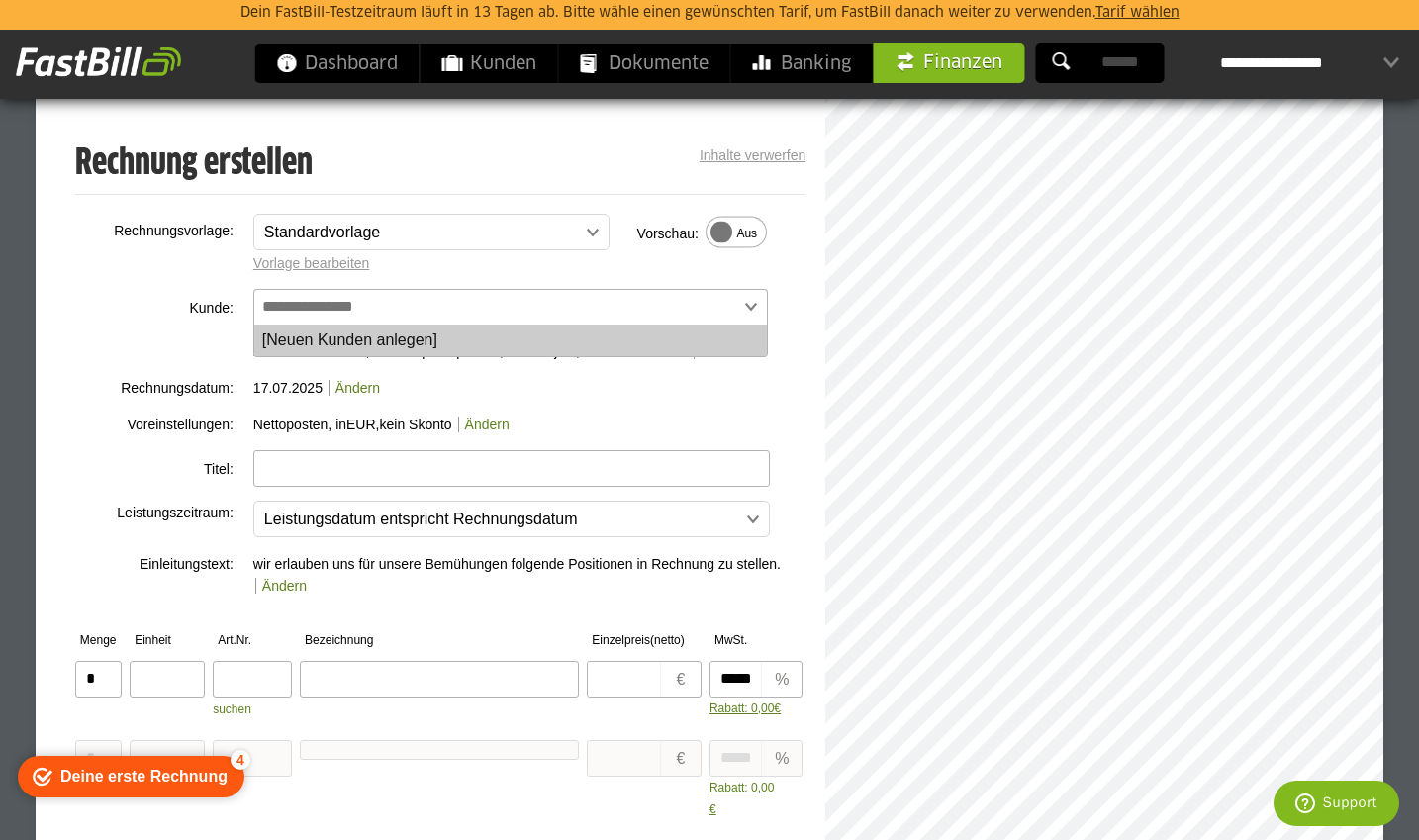 click at bounding box center [511, 307] 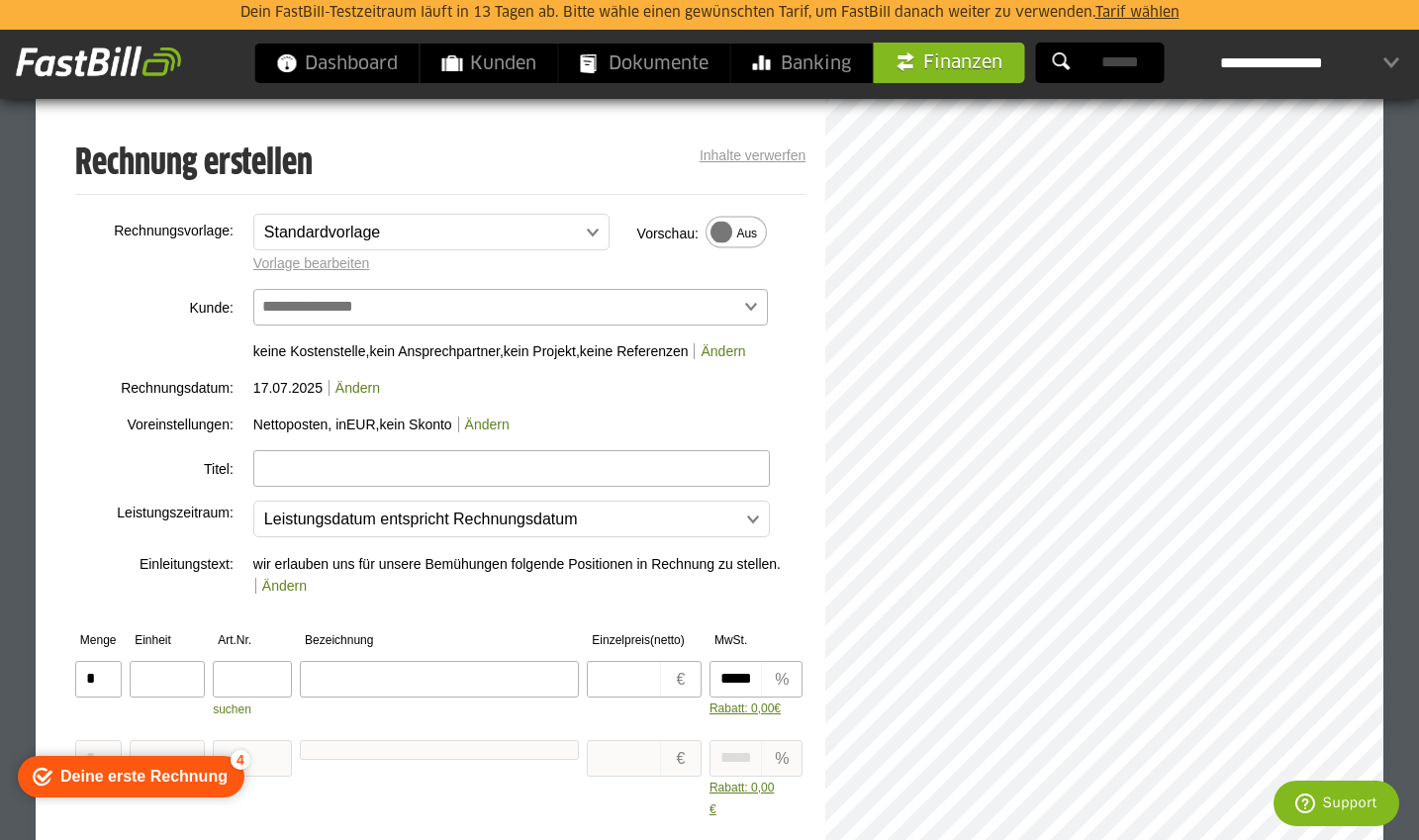 click at bounding box center [511, 307] 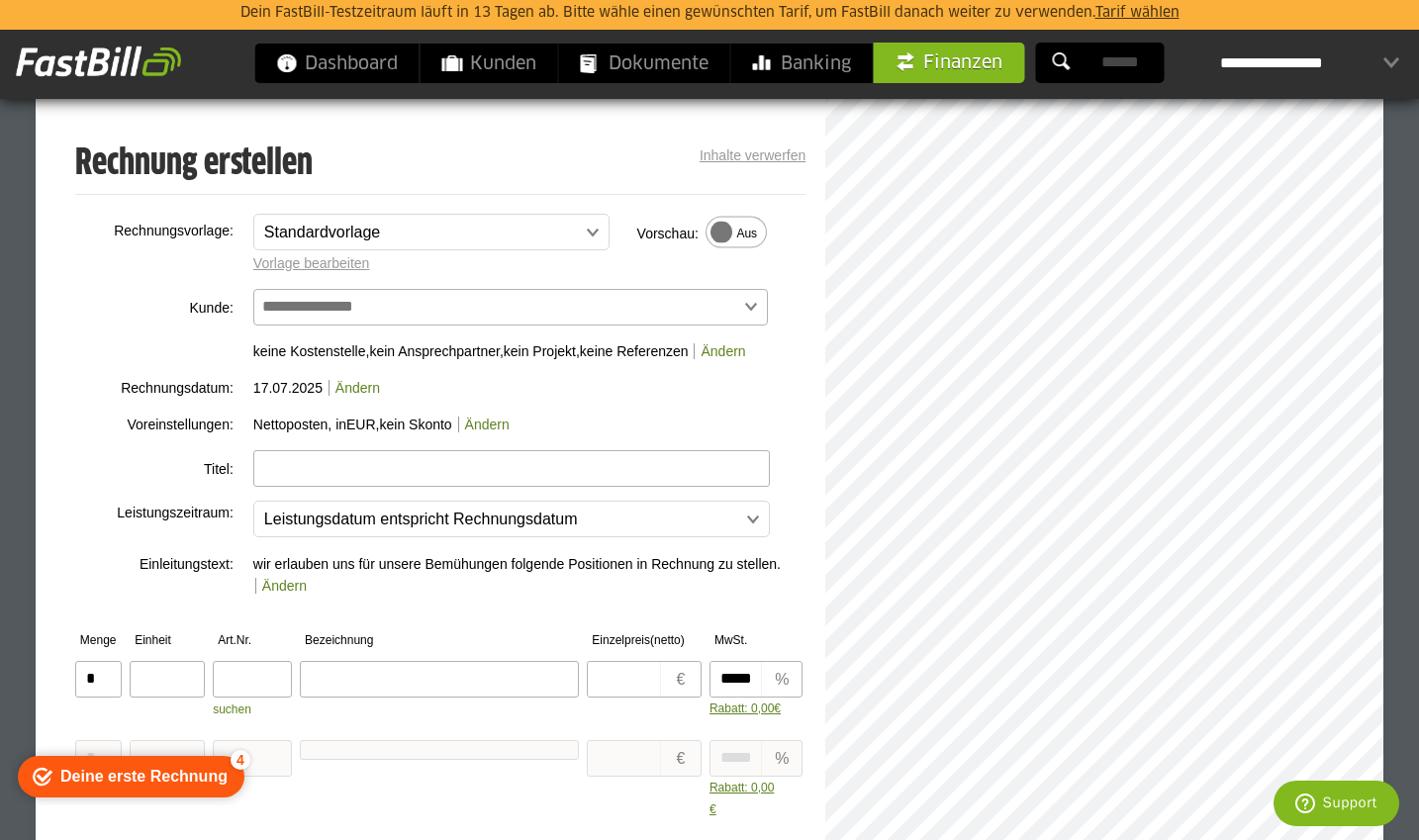 click at bounding box center (512, 468) 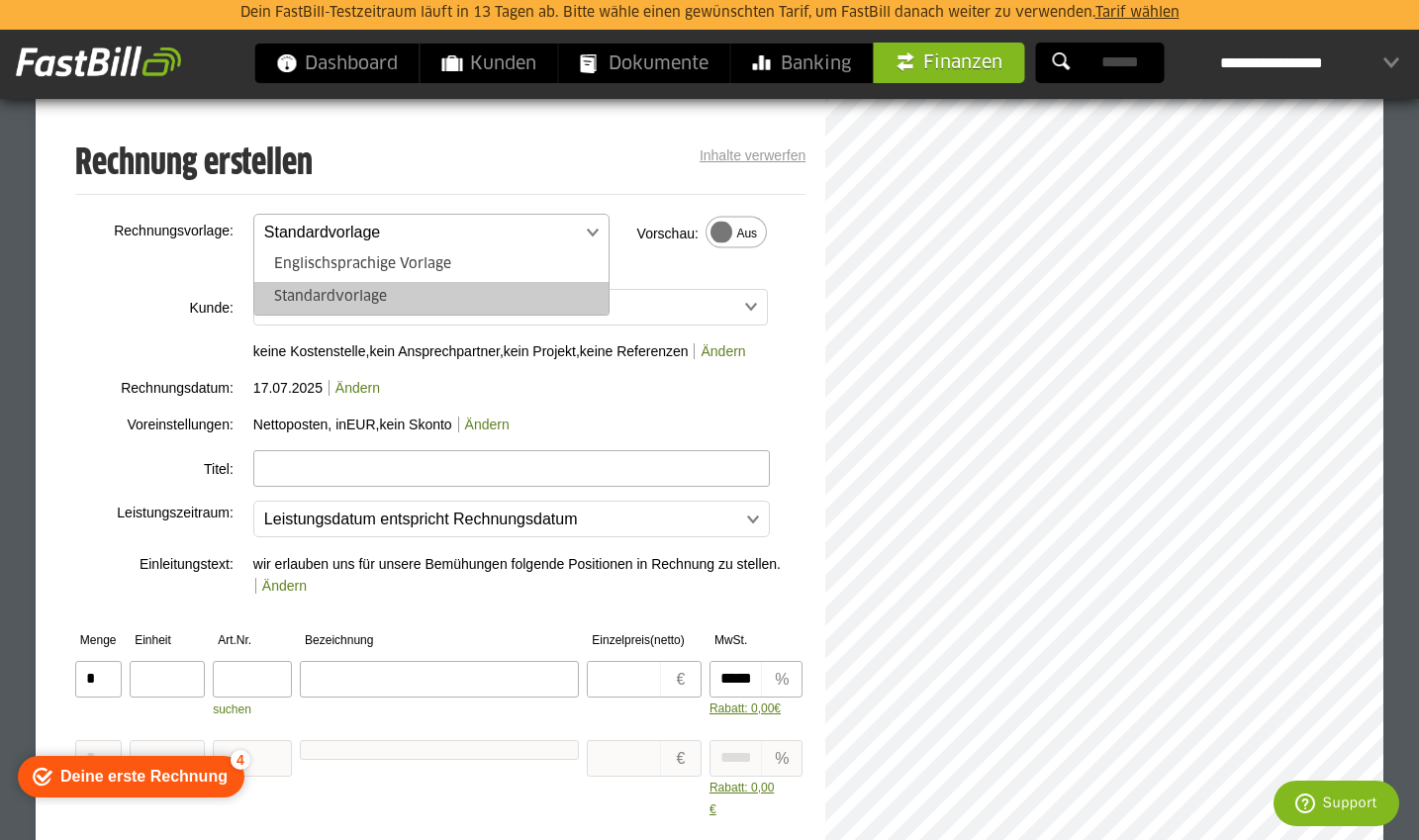 click at bounding box center (422, 233) 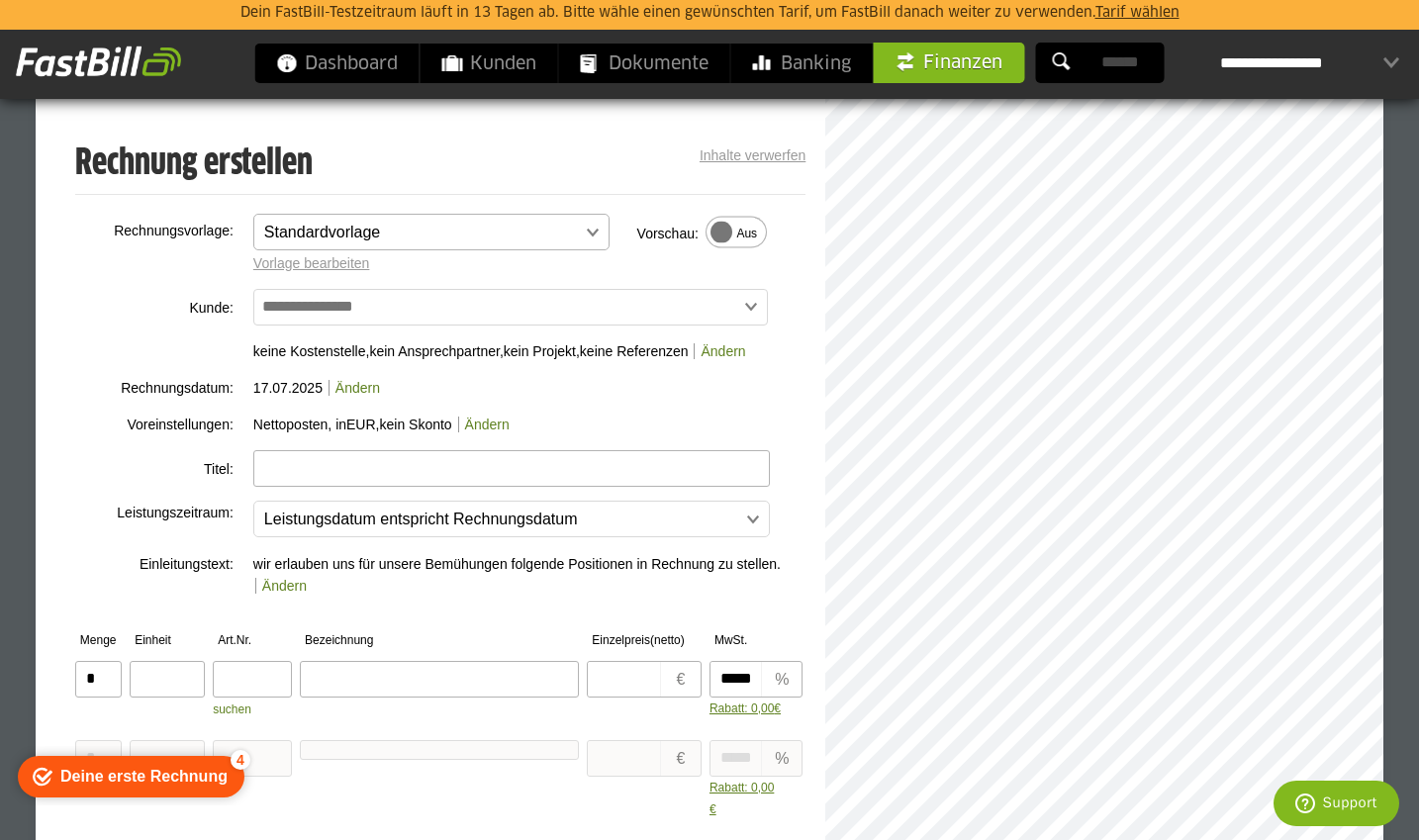 click at bounding box center [422, 233] 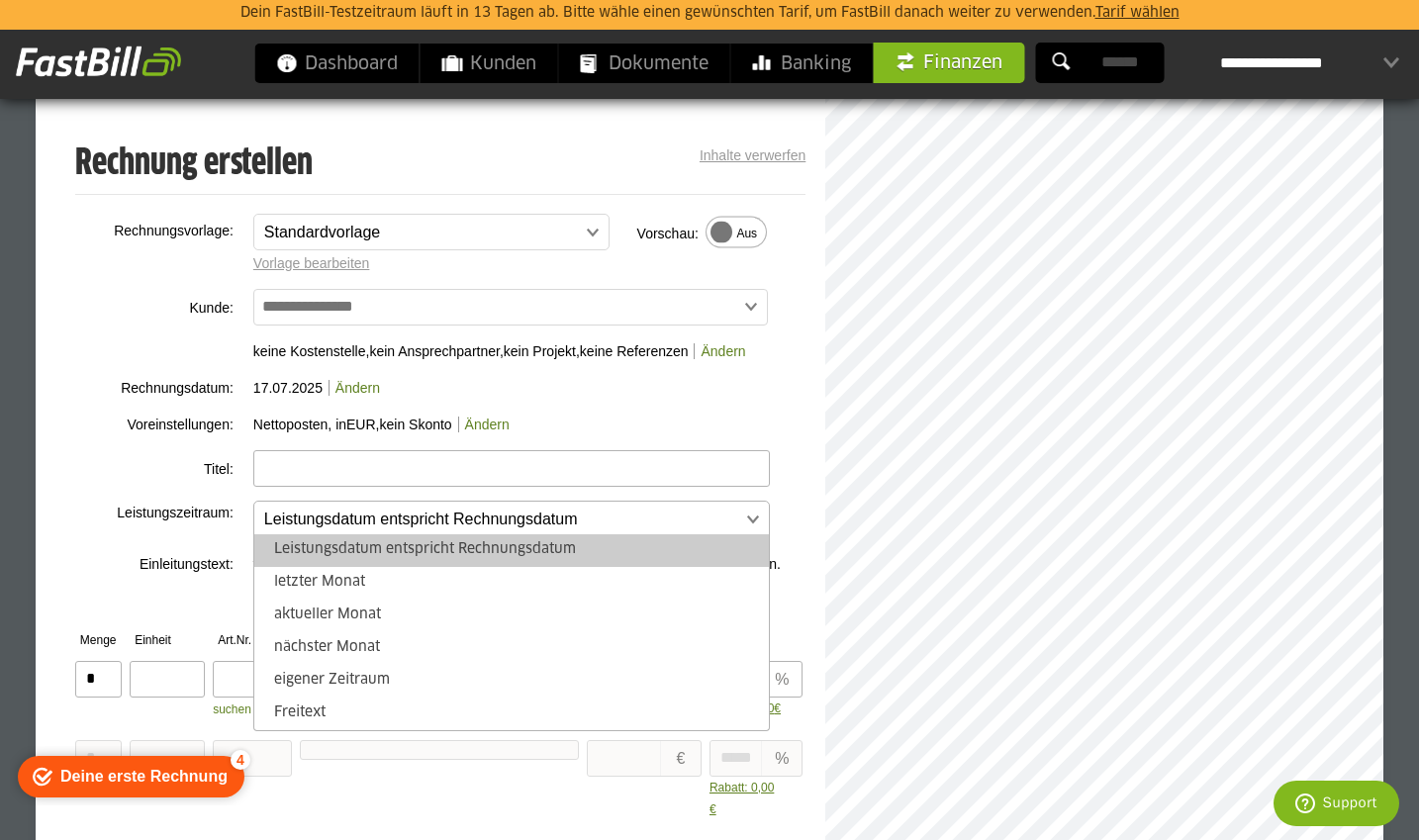 click at bounding box center (502, 519) 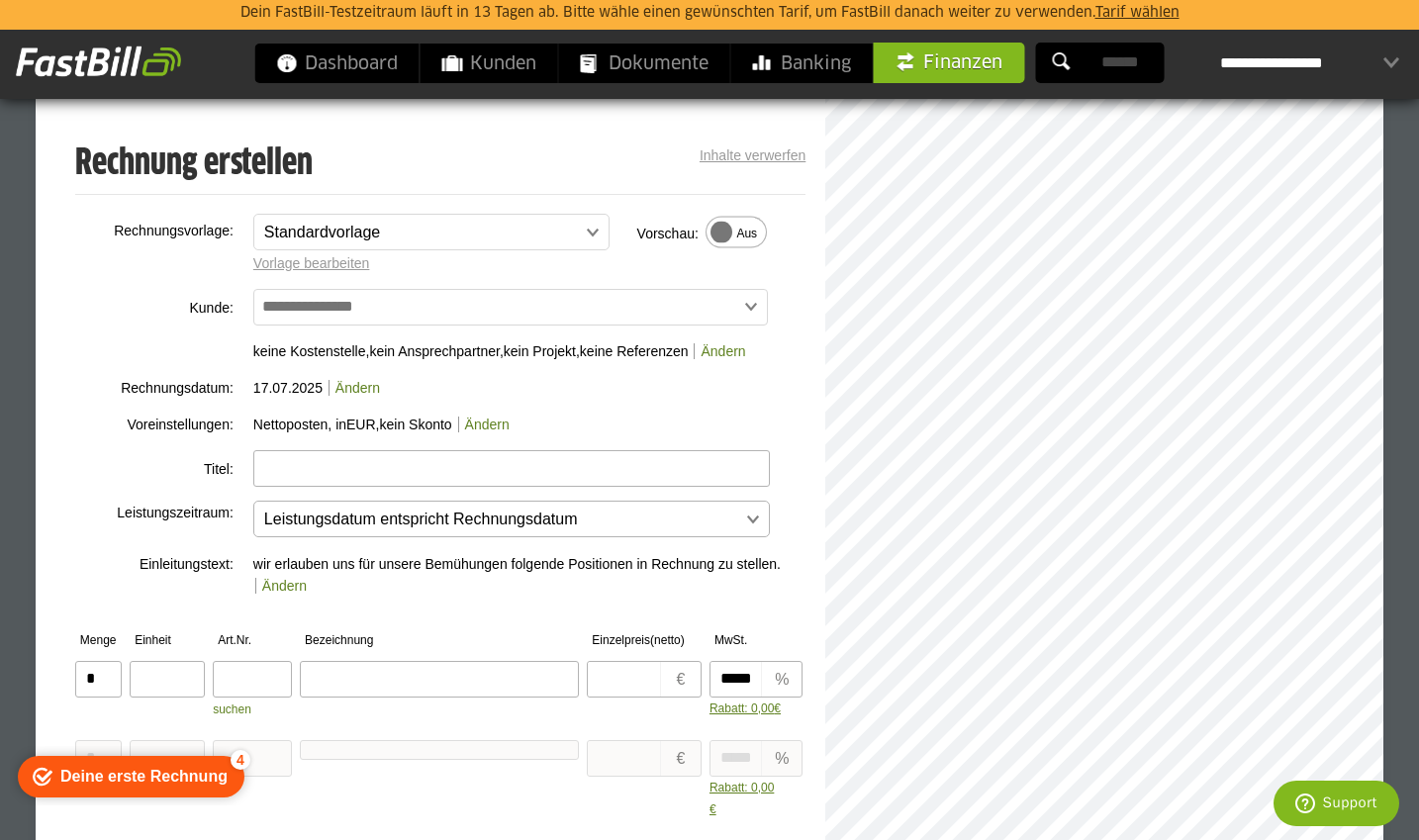 click at bounding box center [502, 519] 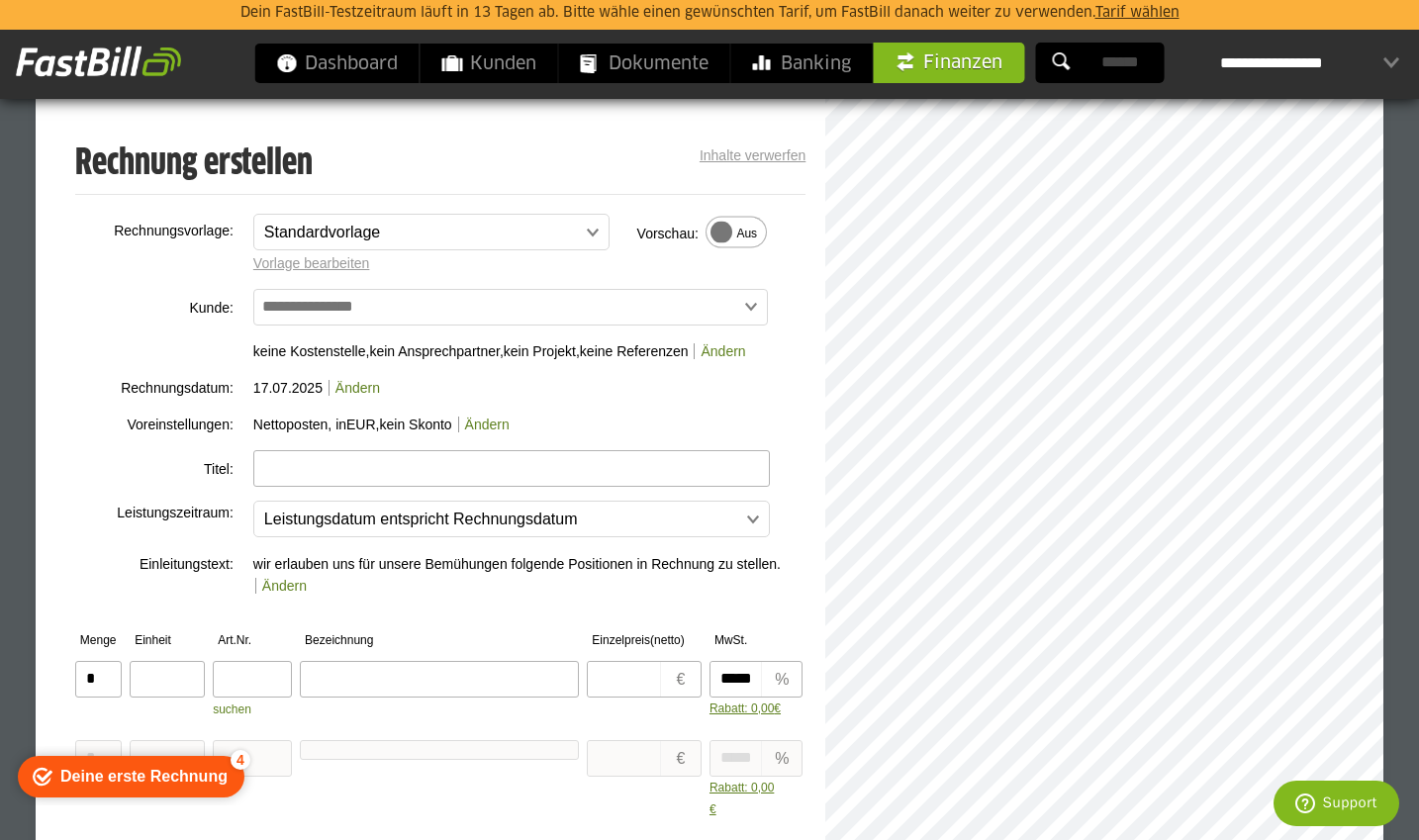 click at bounding box center [512, 468] 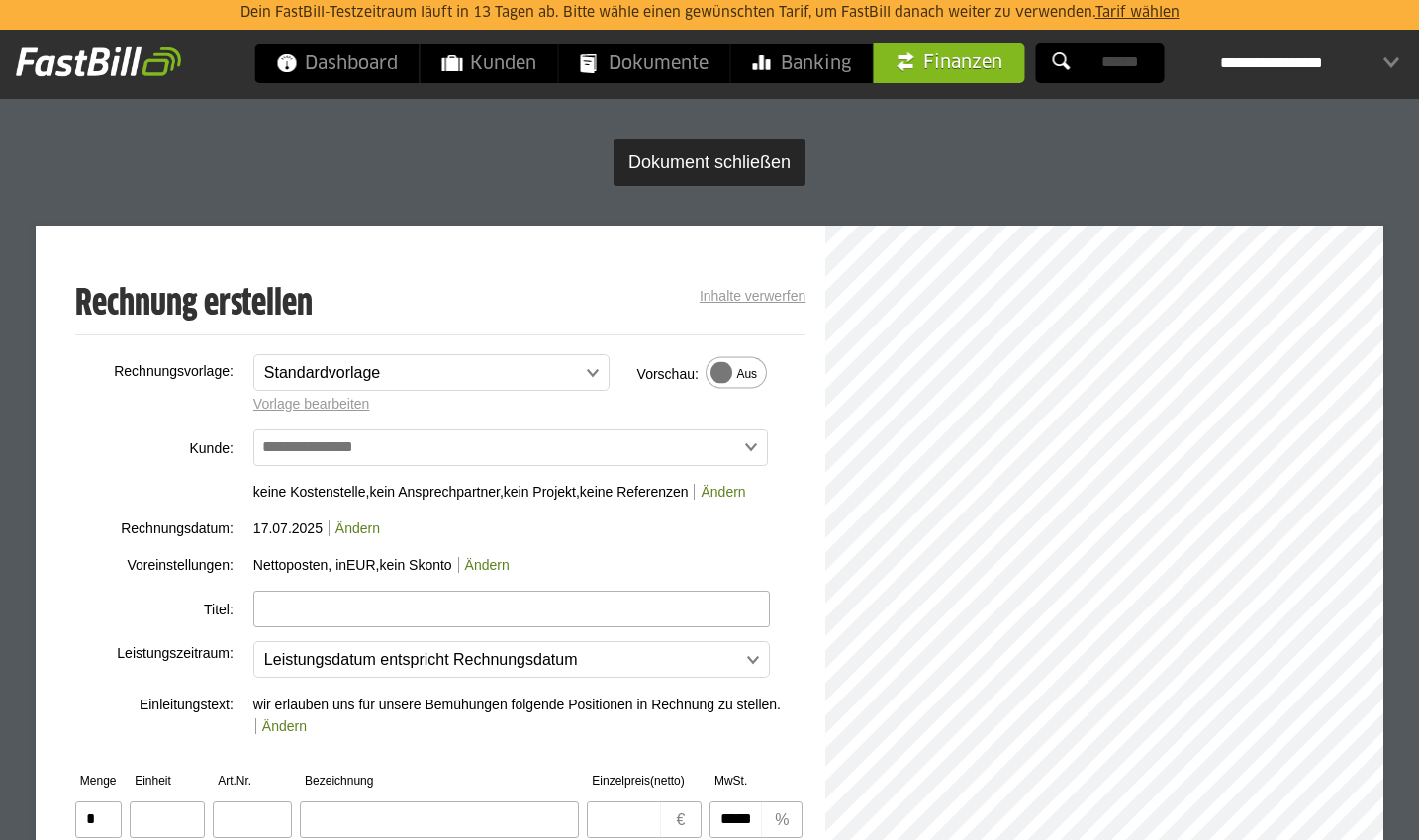scroll, scrollTop: 0, scrollLeft: 0, axis: both 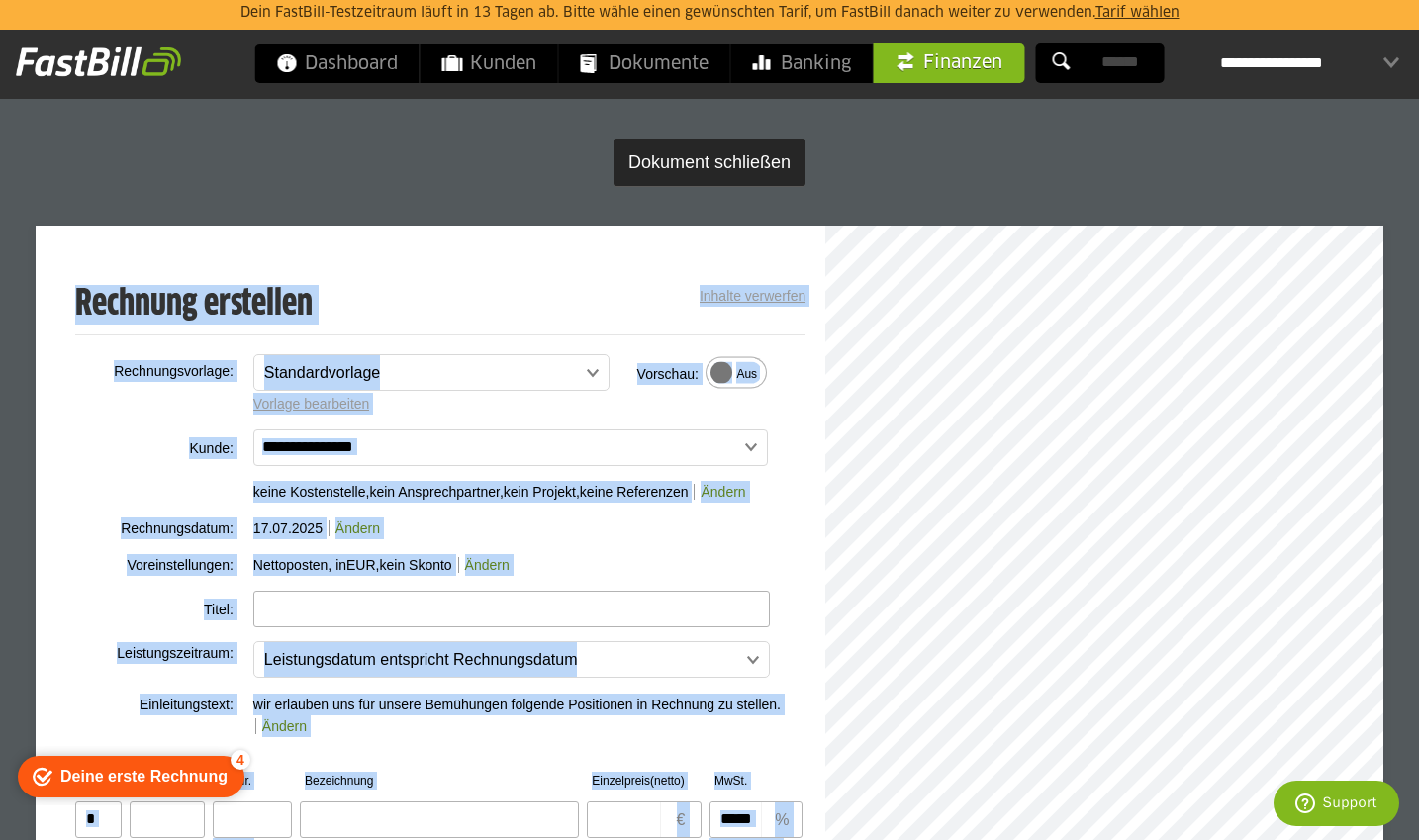 drag, startPoint x: 1405, startPoint y: 134, endPoint x: 1404, endPoint y: 363, distance: 229.00218 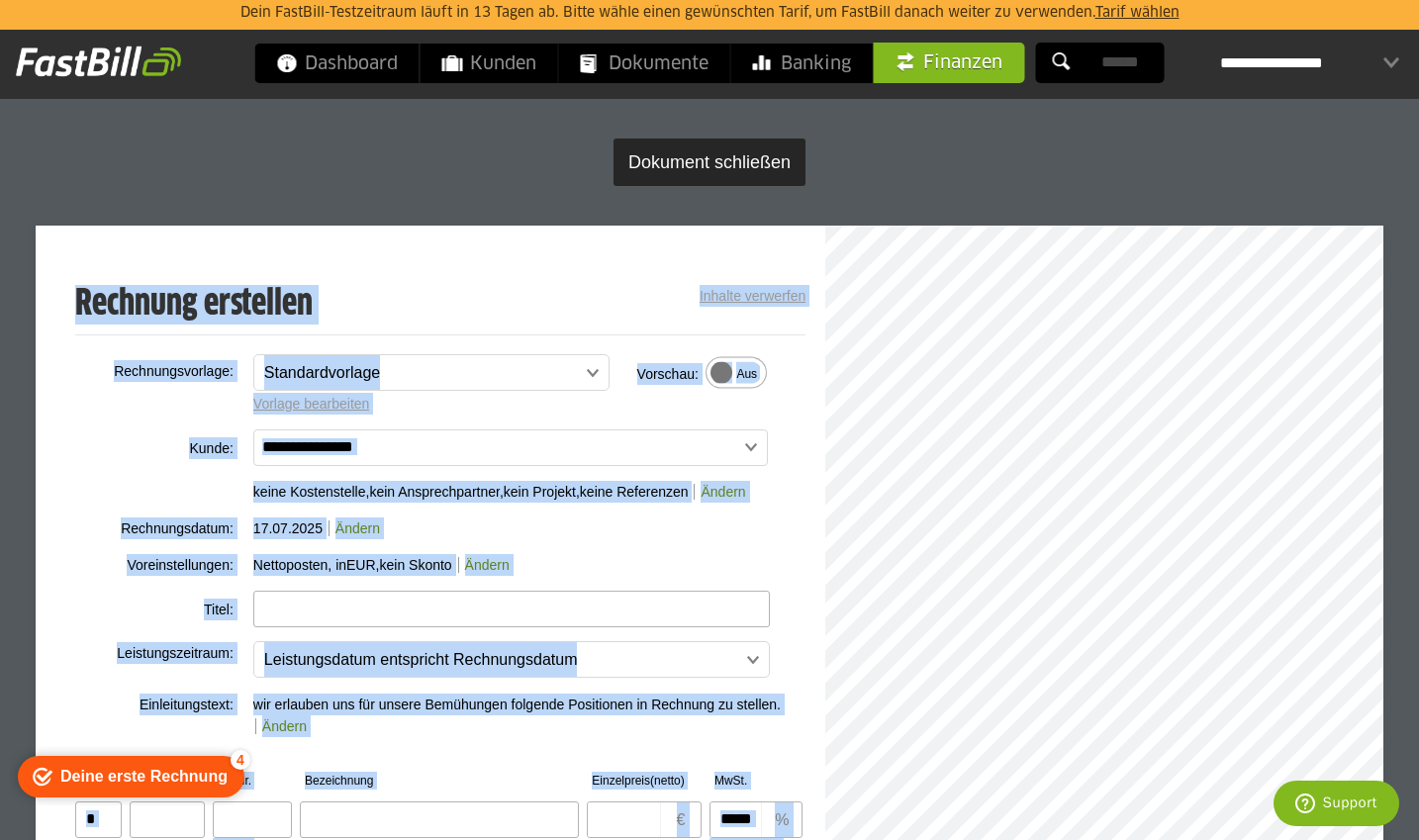 drag, startPoint x: 1404, startPoint y: 363, endPoint x: 1365, endPoint y: 117, distance: 249.07228 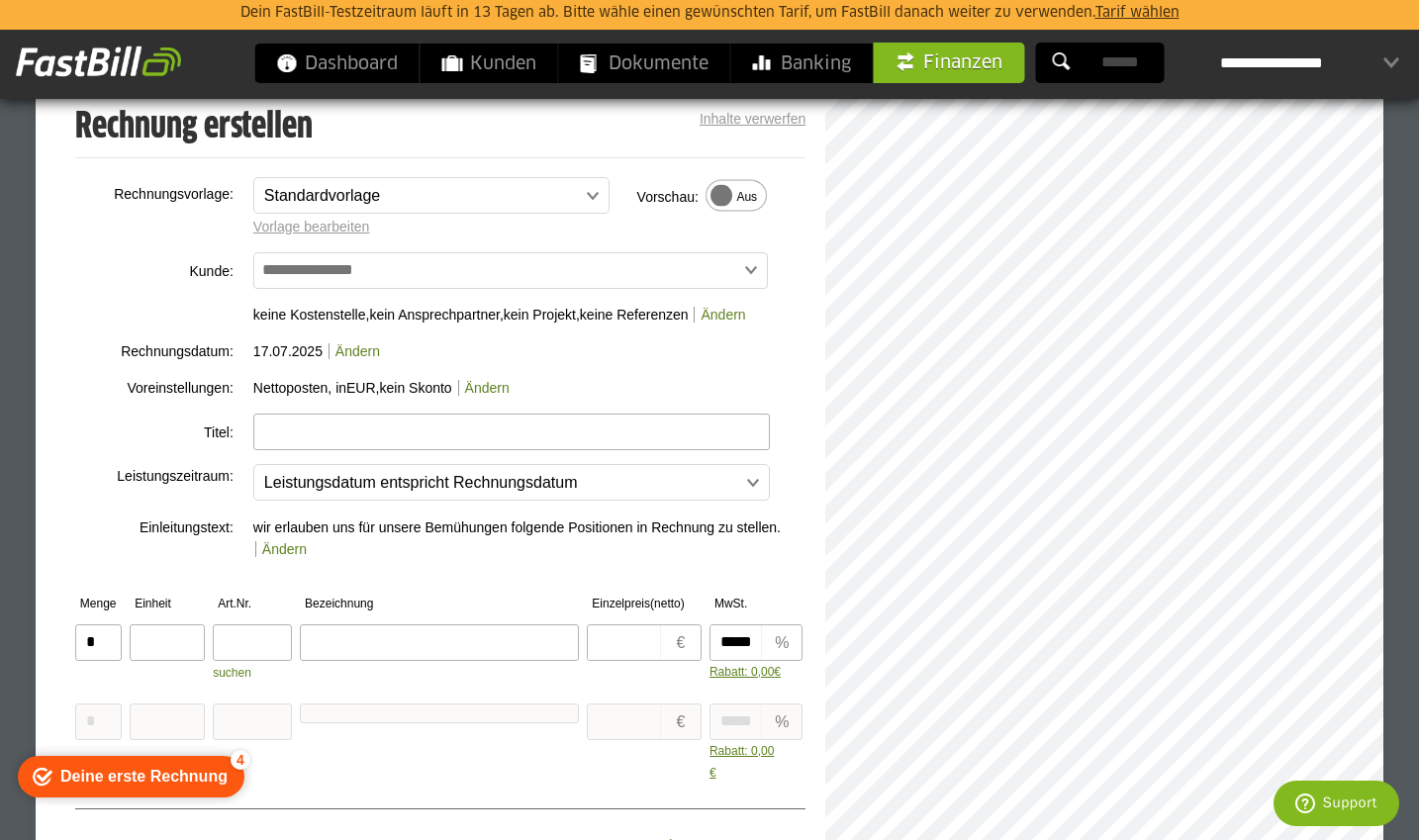scroll, scrollTop: 181, scrollLeft: 0, axis: vertical 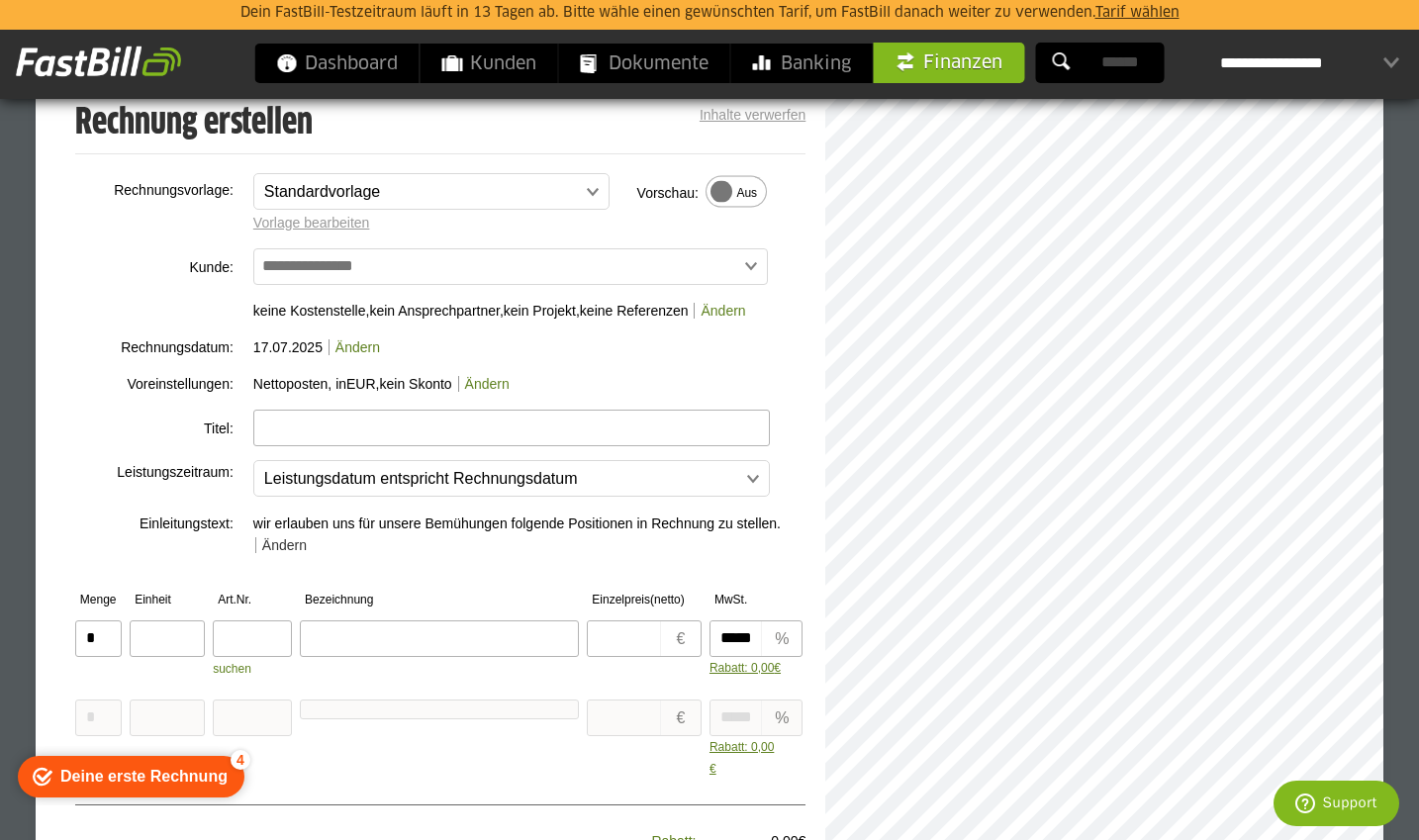 click on "Ändern" at bounding box center (281, 545) 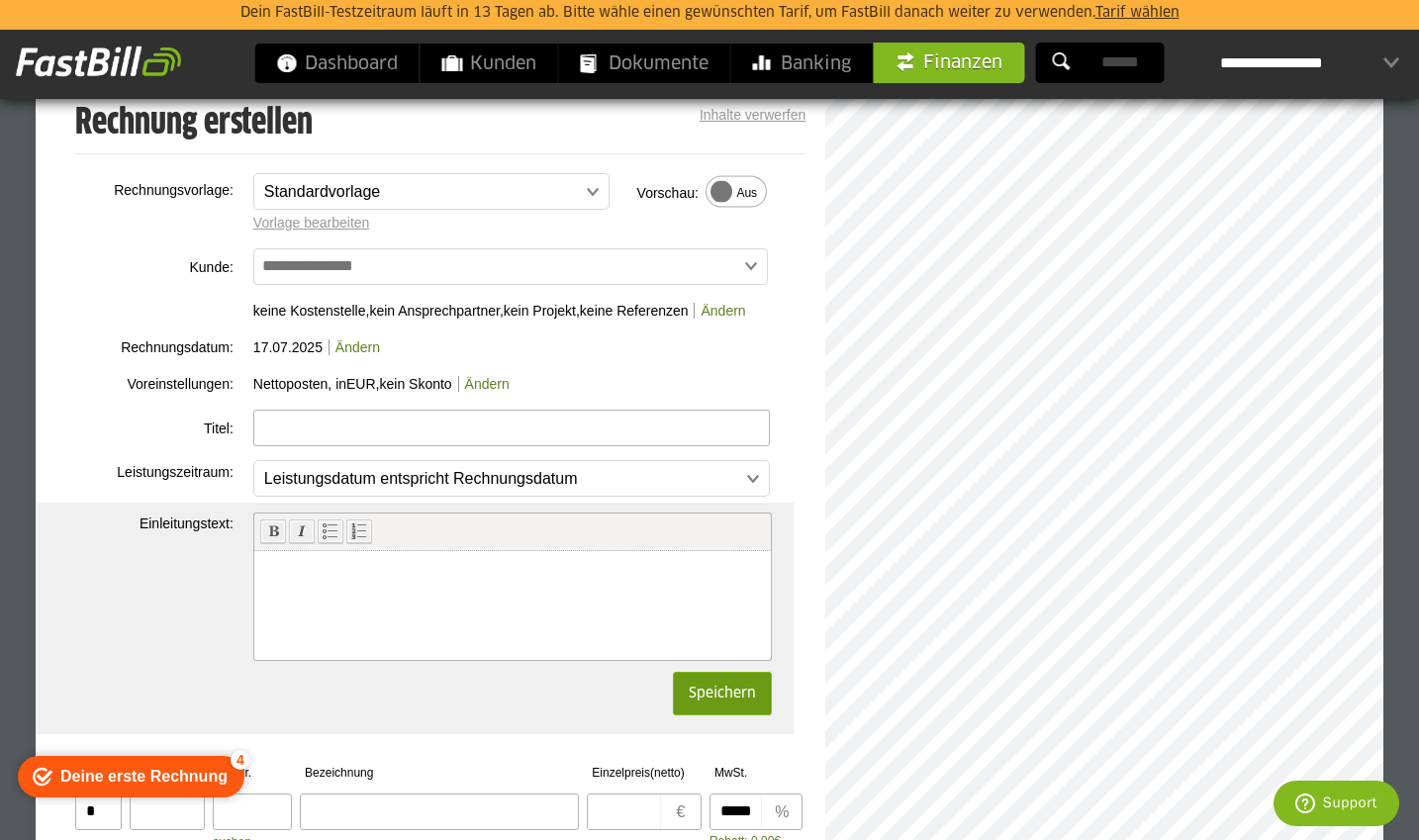 click on "Speichern" at bounding box center [722, 694] 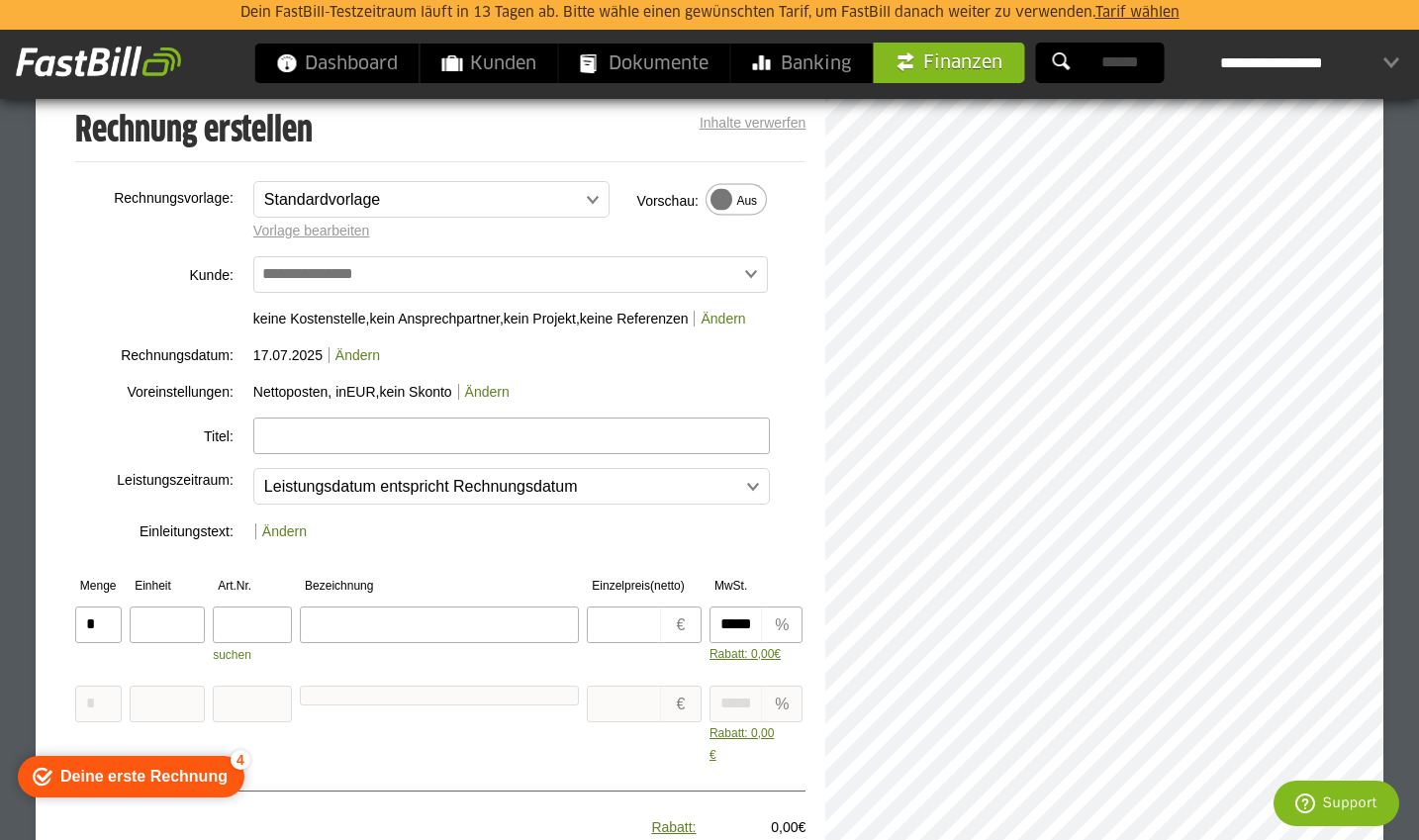 scroll, scrollTop: 185, scrollLeft: 0, axis: vertical 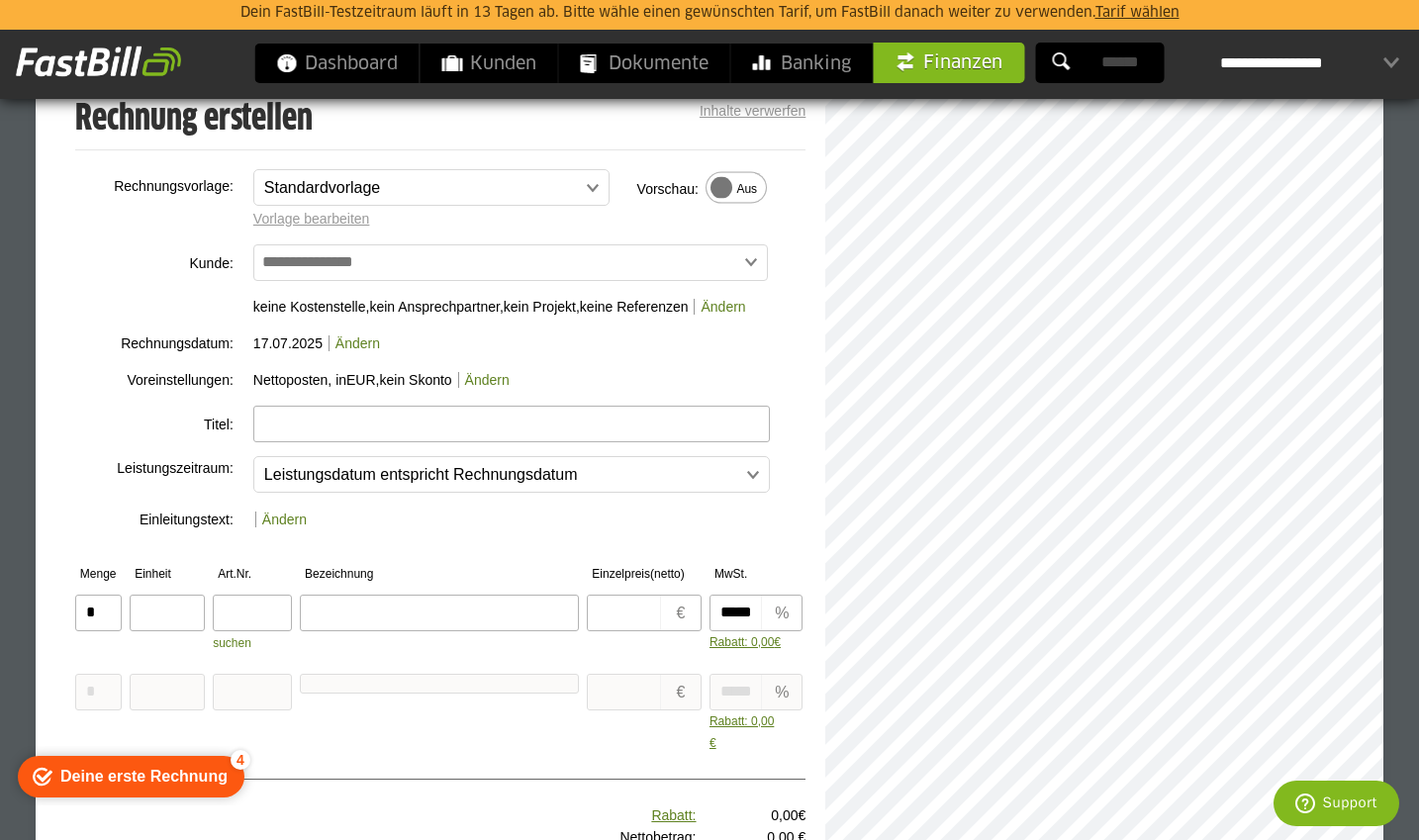 click on "Dein FastBill-Testzeitraum läuft in 13 Tagen ab. Bitte wähle einen gewünschten Tarif, um FastBill danach weiter zu verwenden.                                                 Tarif wählen
Dashboard
Kunden
Dokumente Banking Finanzen" at bounding box center (710, 591) 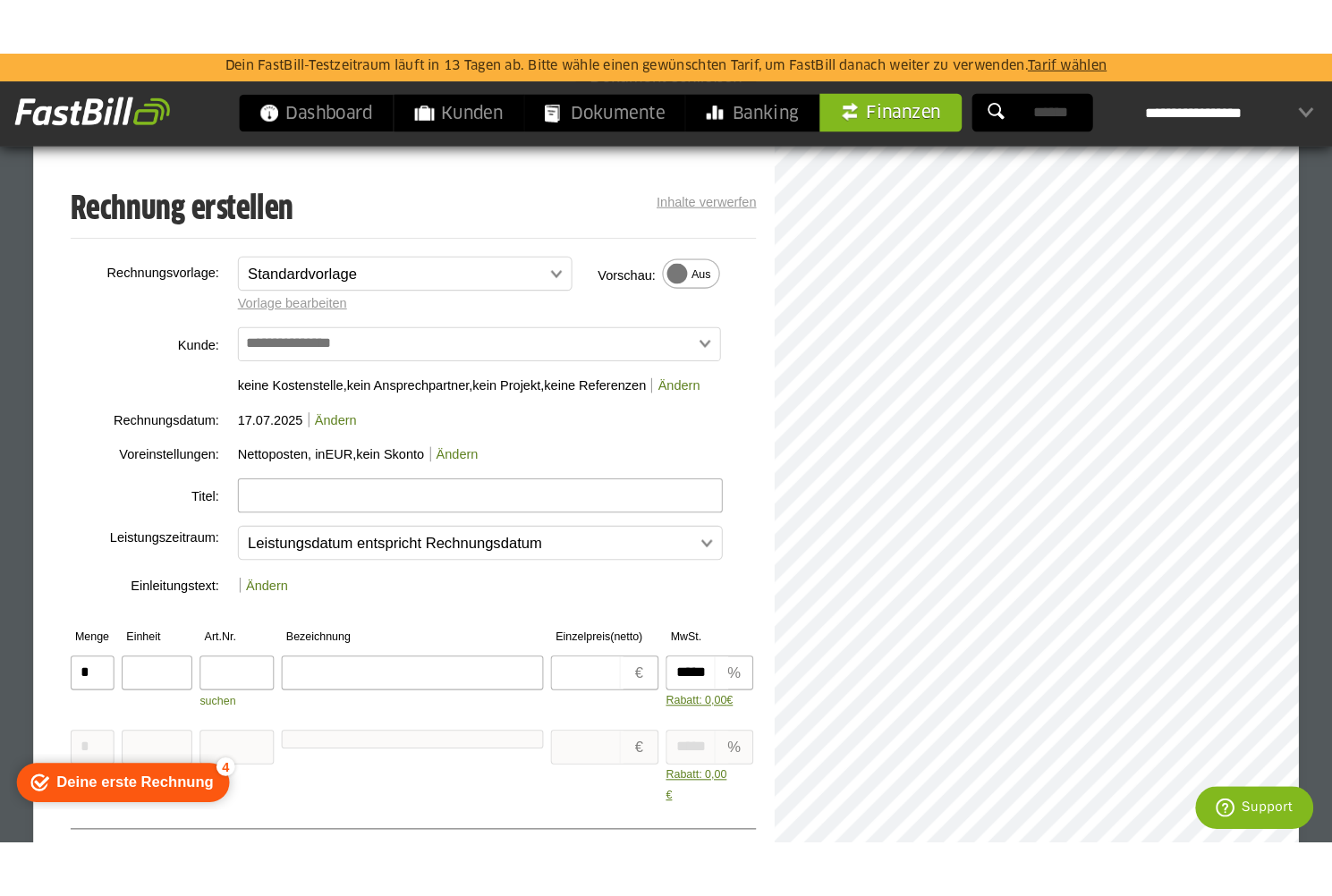 scroll, scrollTop: 122, scrollLeft: 0, axis: vertical 